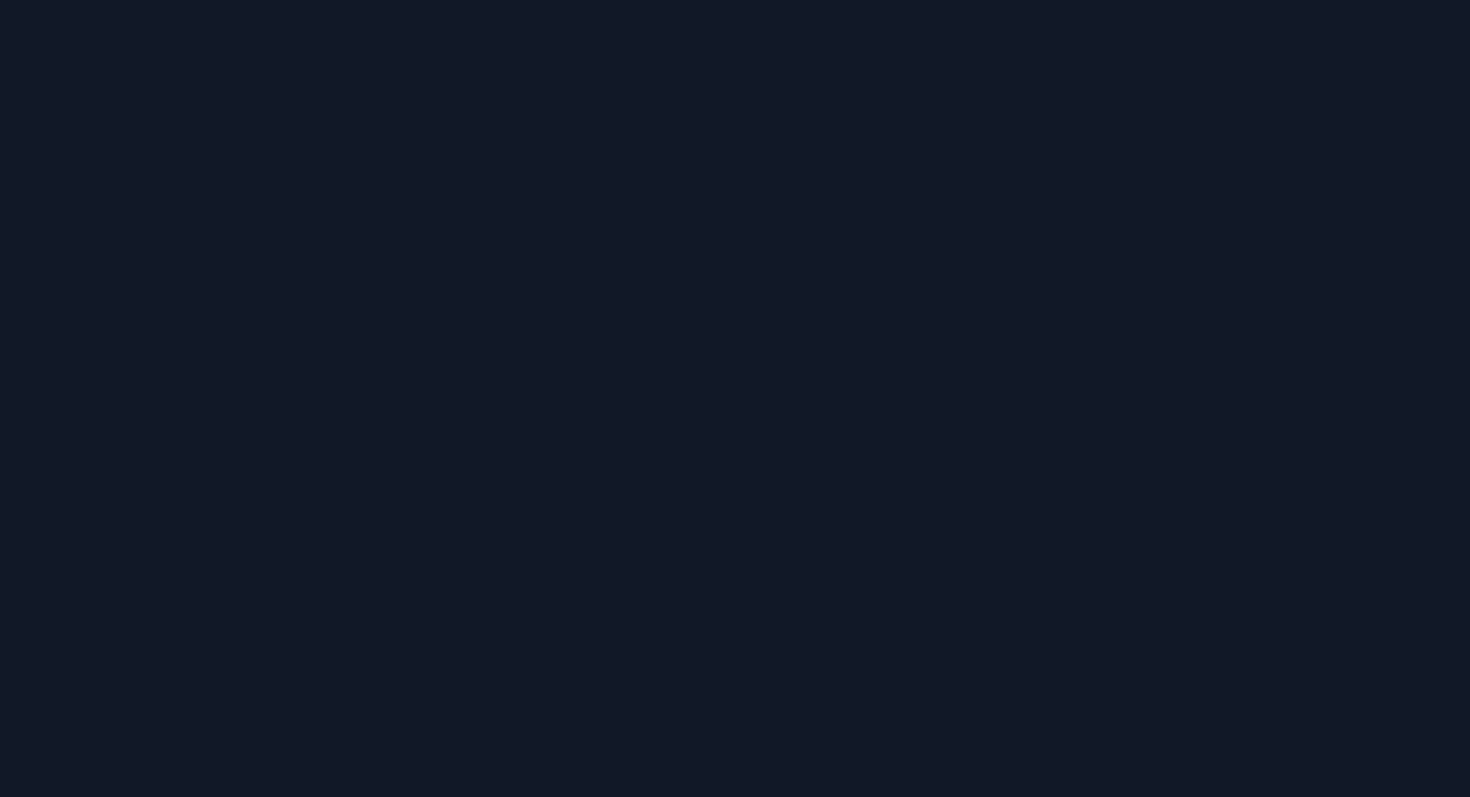 scroll, scrollTop: 0, scrollLeft: 0, axis: both 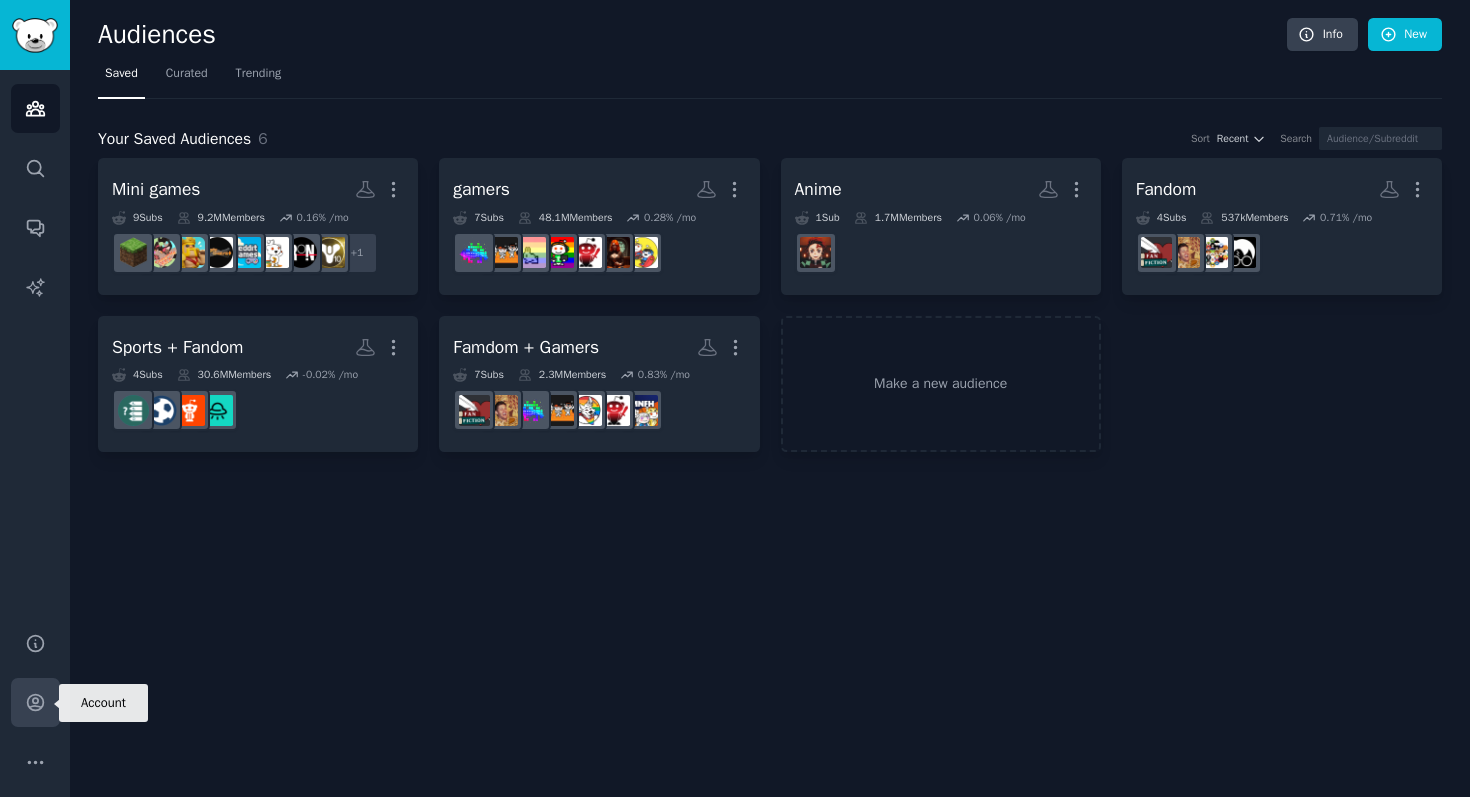 click on "Account" at bounding box center (35, 702) 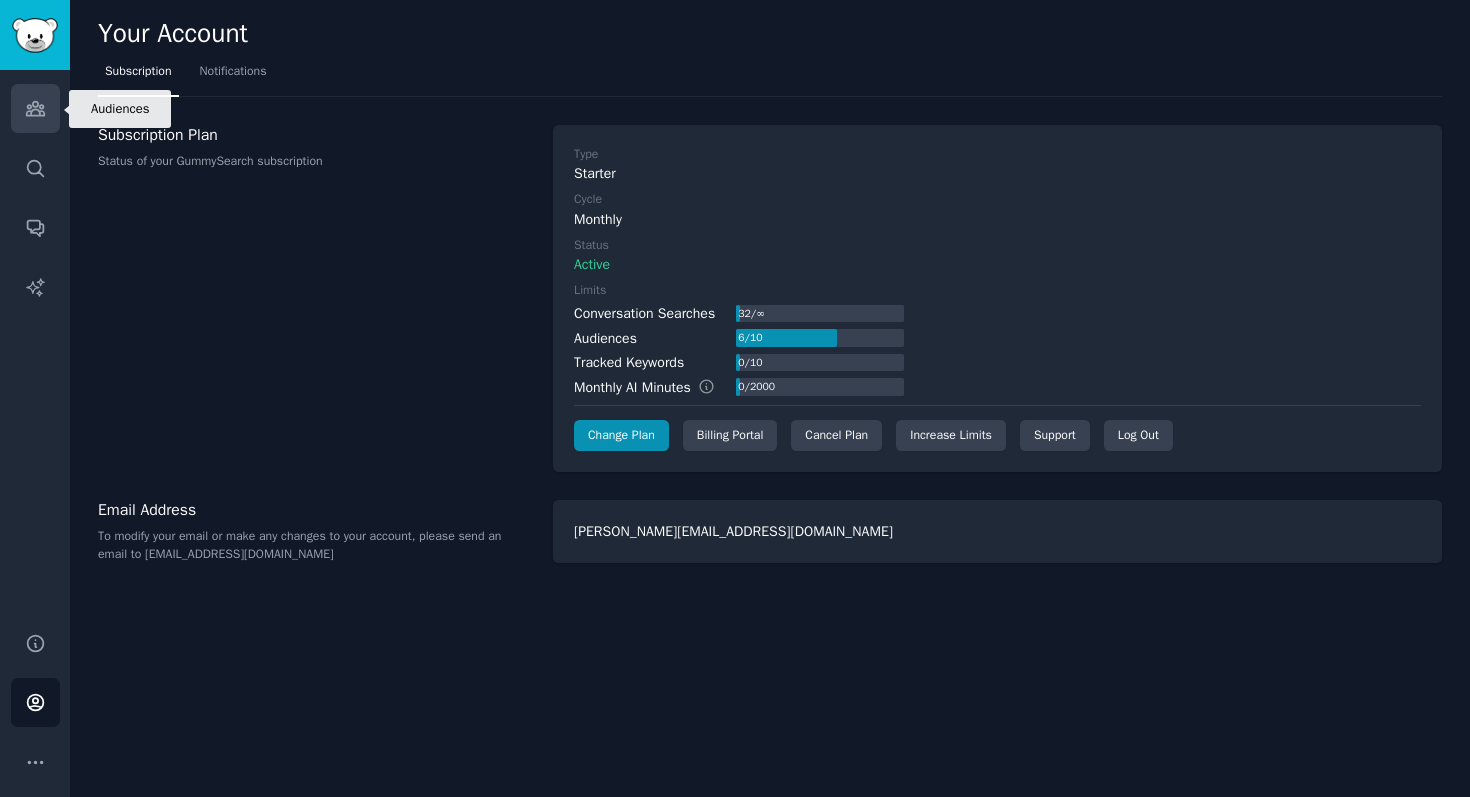 click 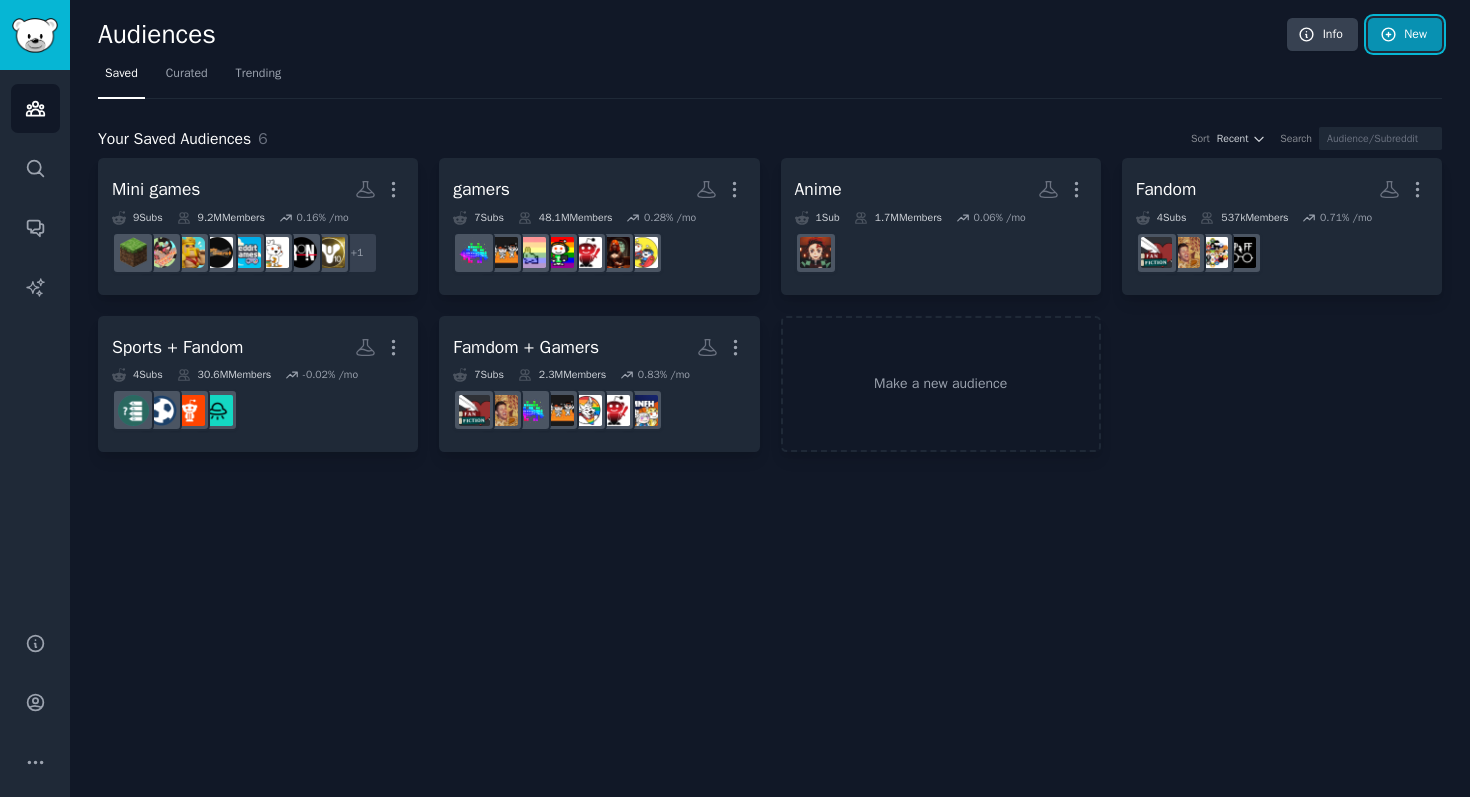 click on "New" at bounding box center [1405, 35] 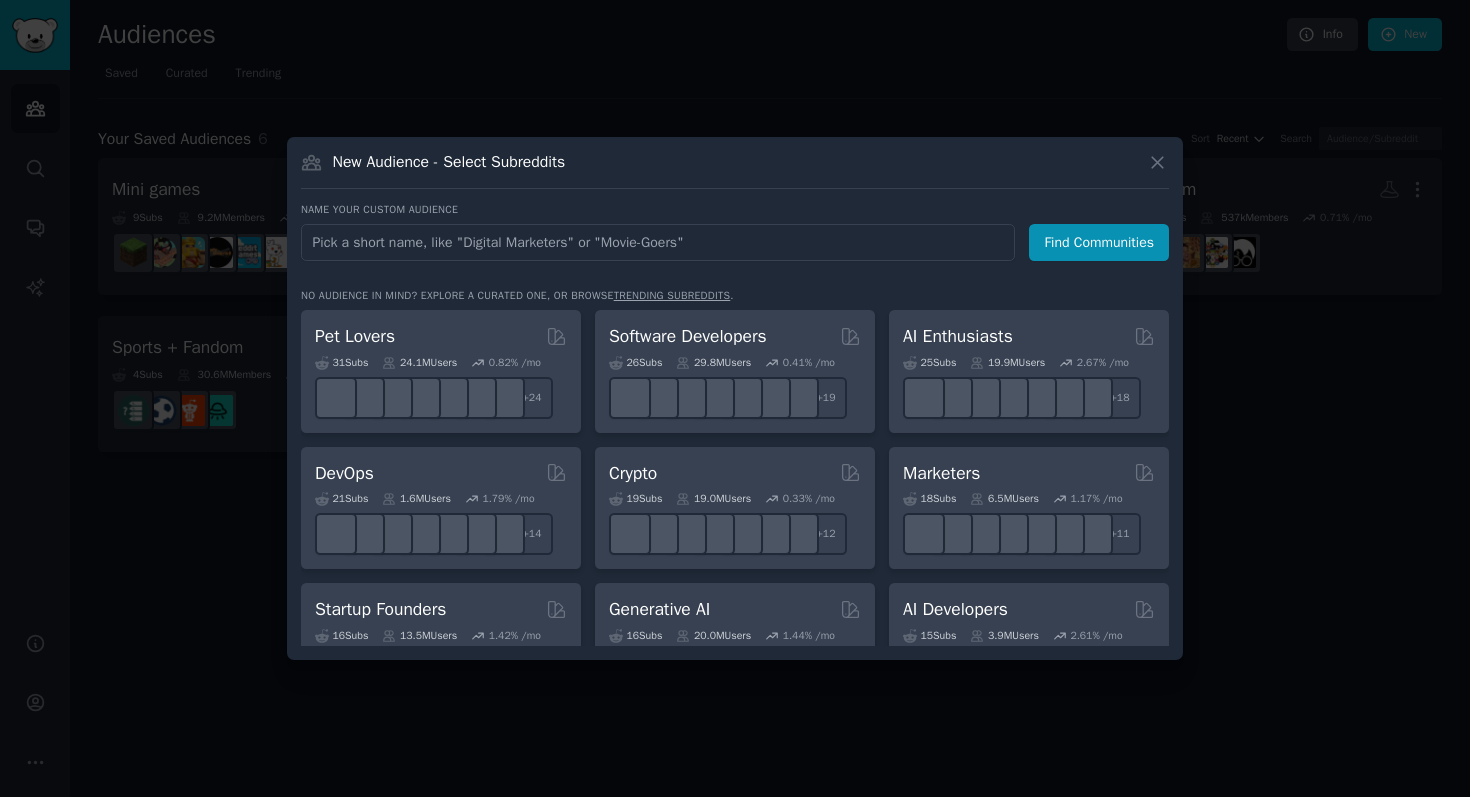 type on "L" 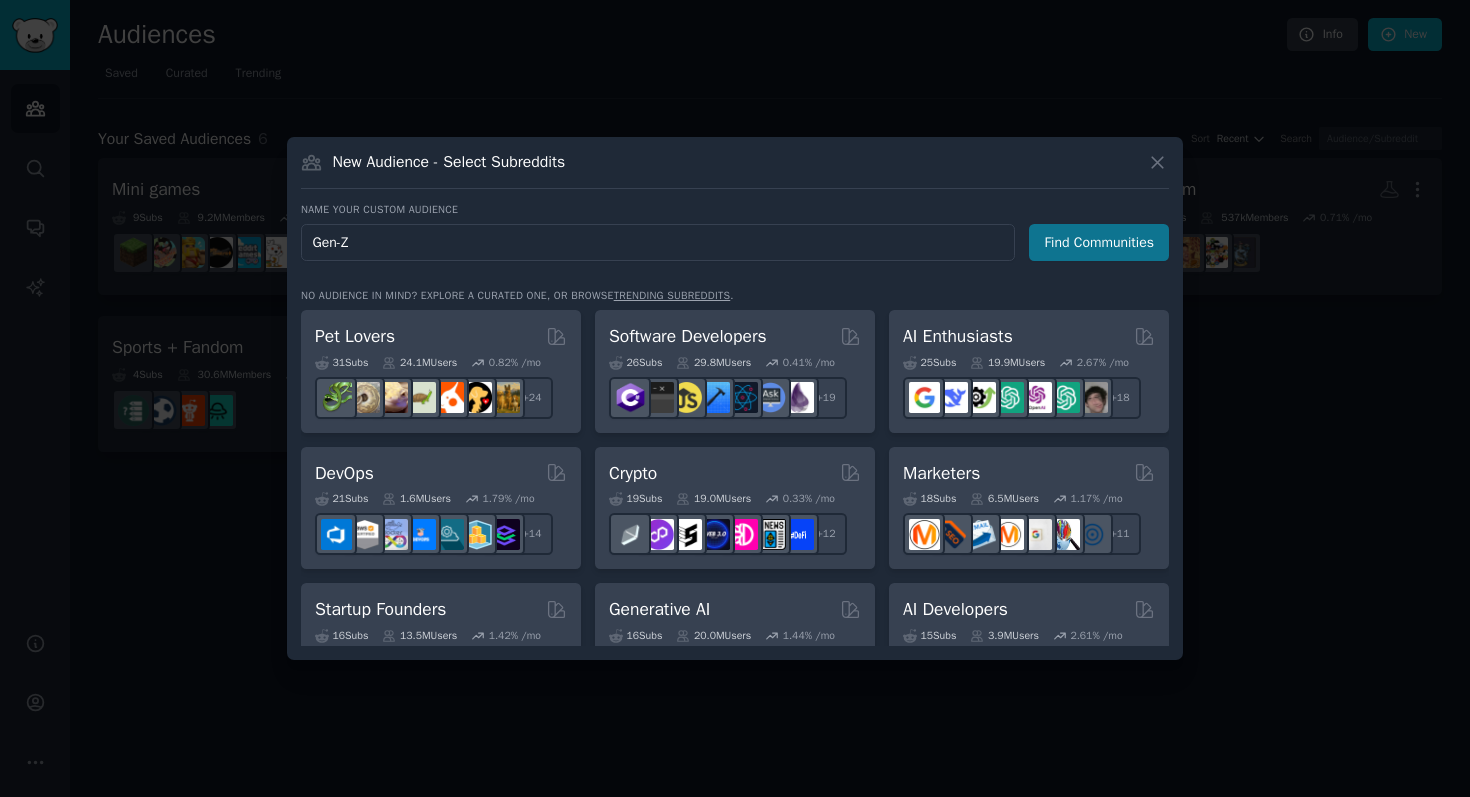 type on "Gen-Z" 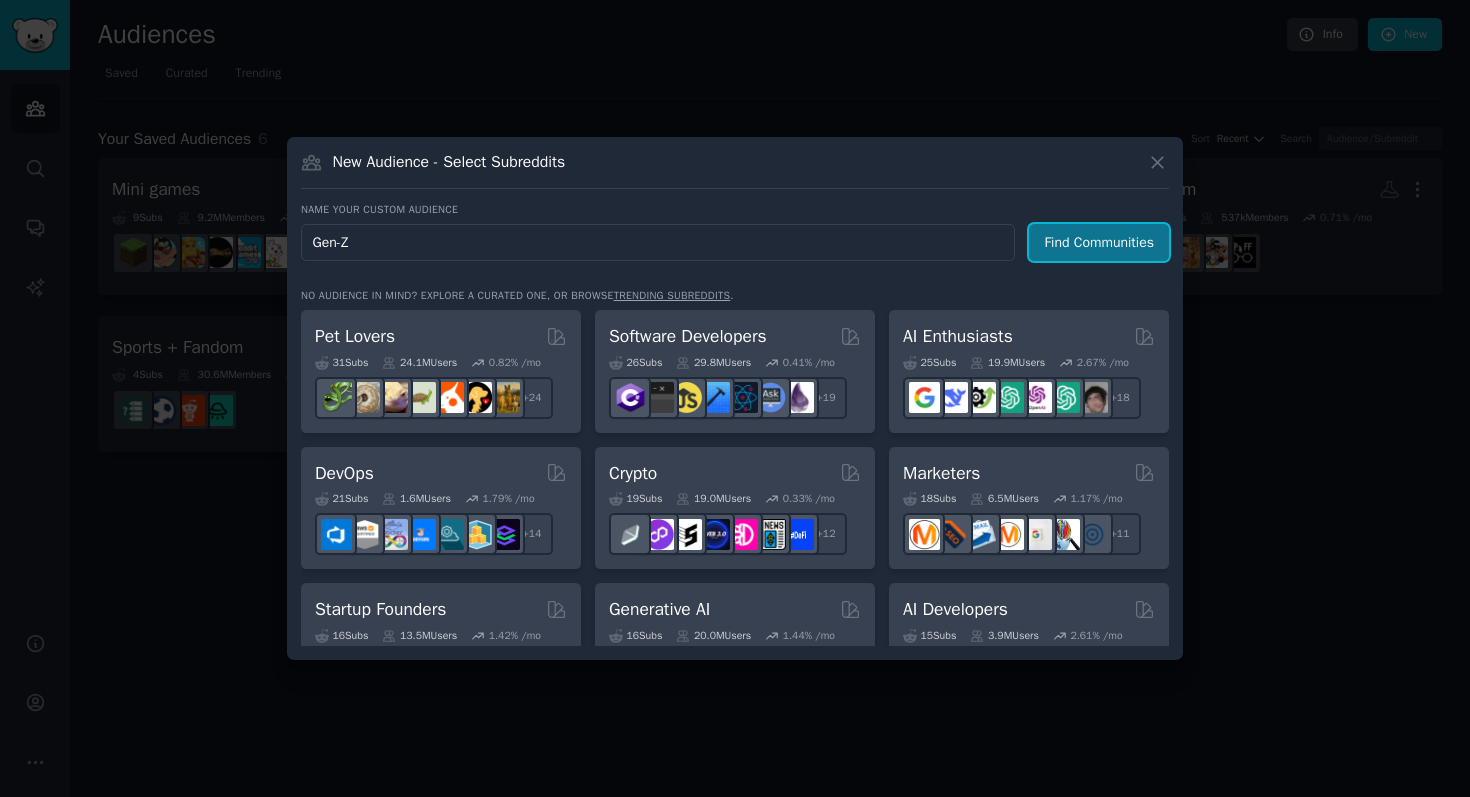 click on "Find Communities" at bounding box center [1099, 242] 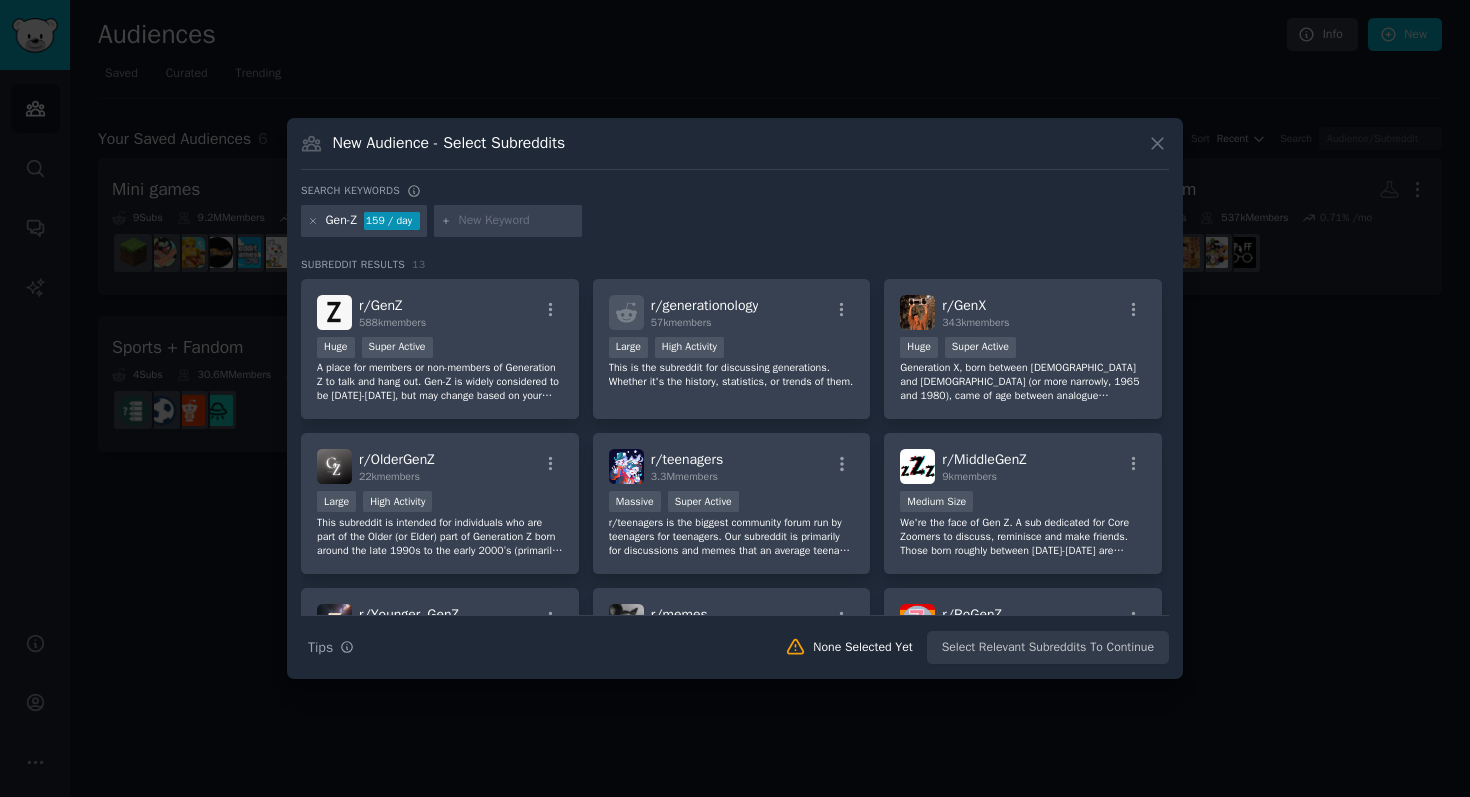 click at bounding box center (508, 221) 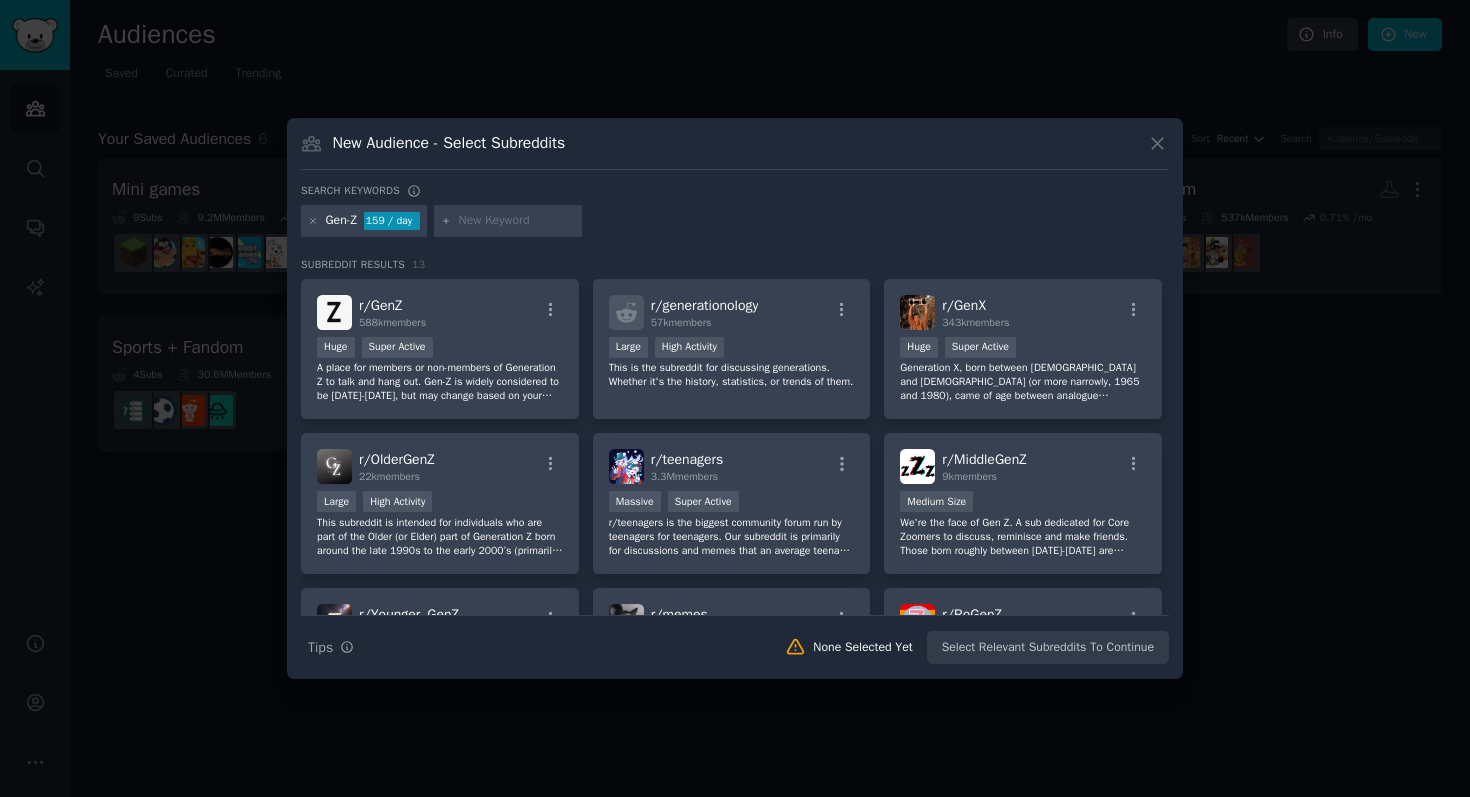 click at bounding box center [517, 221] 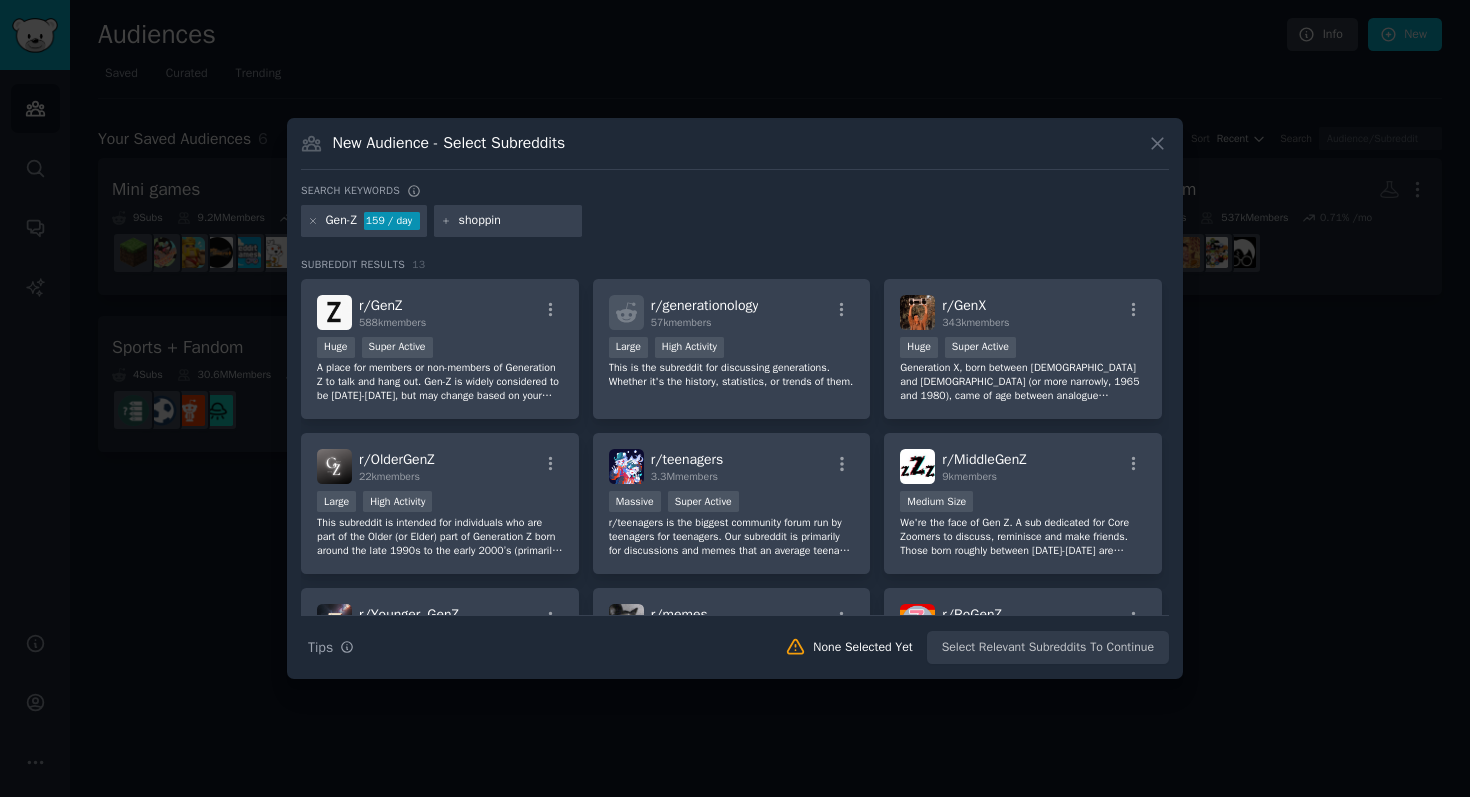 type on "shopping" 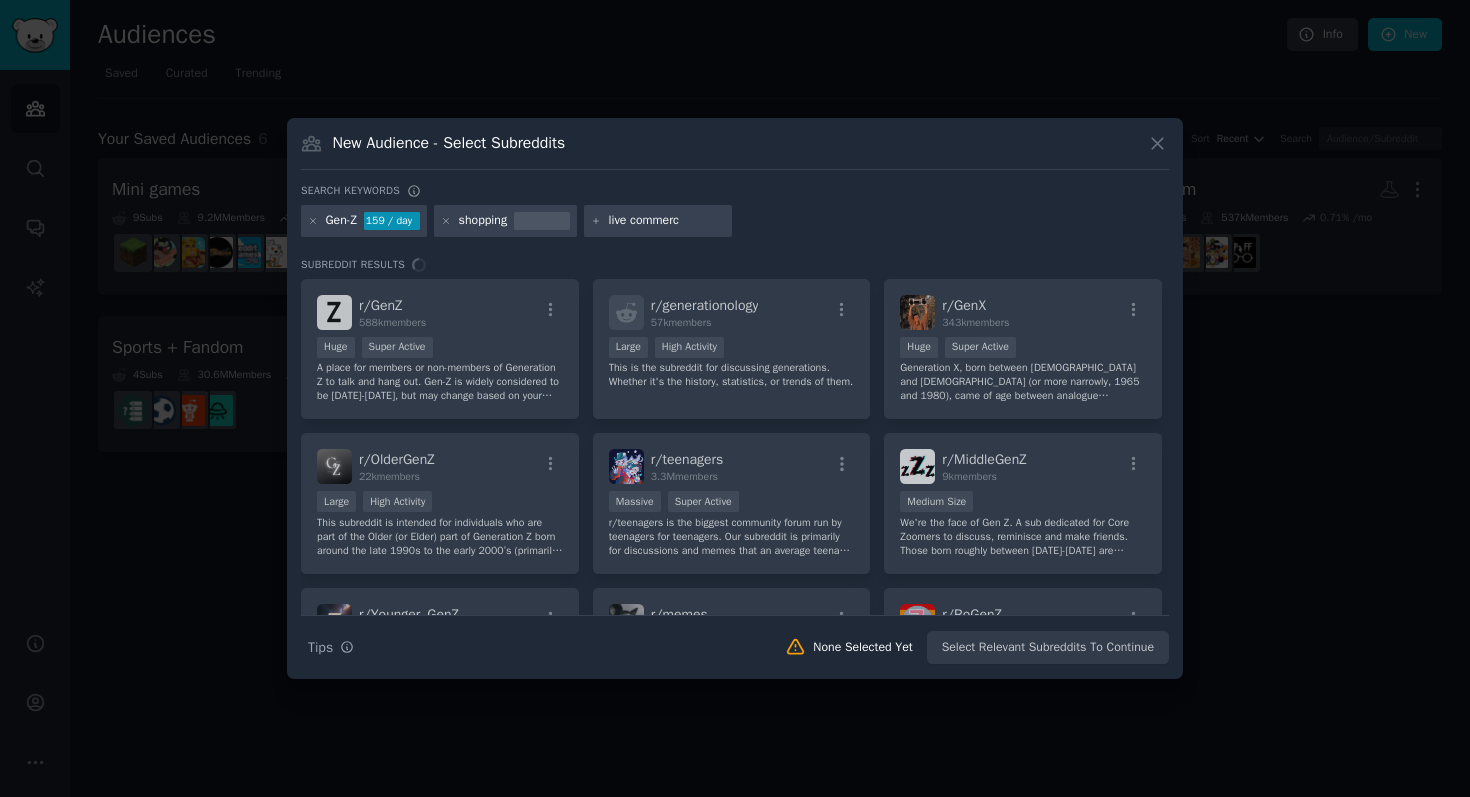 type on "live commerce" 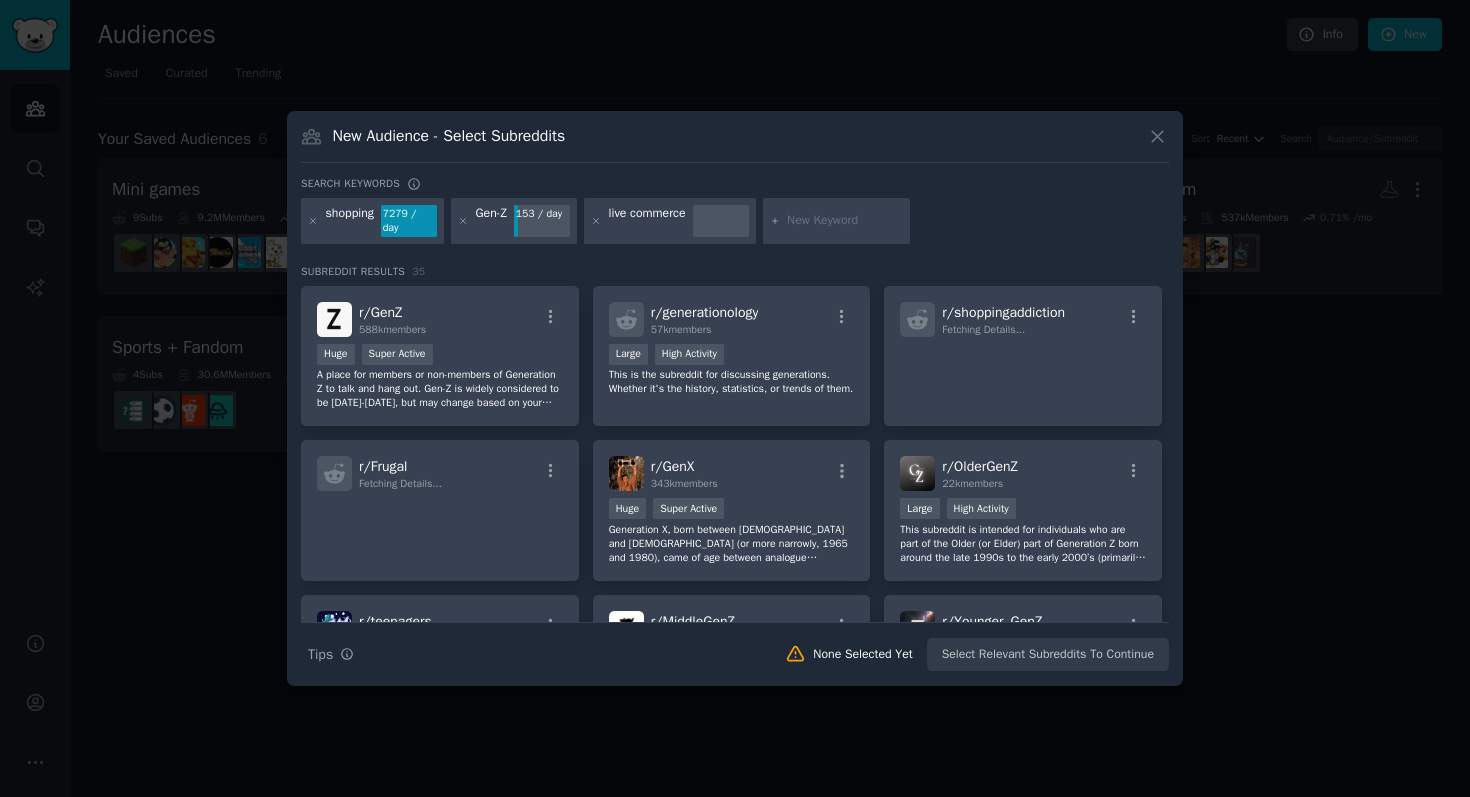 type on "t" 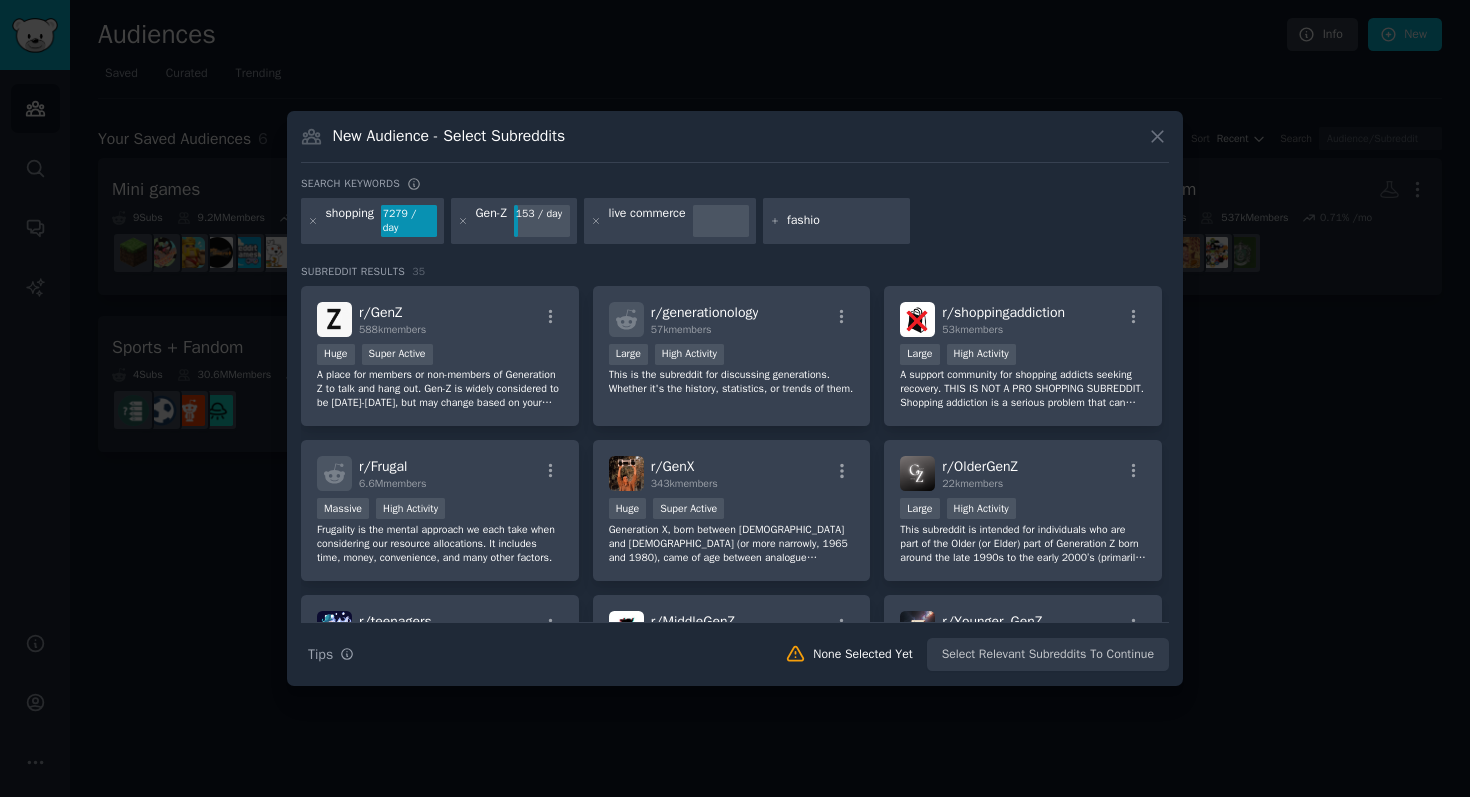 type on "fashion" 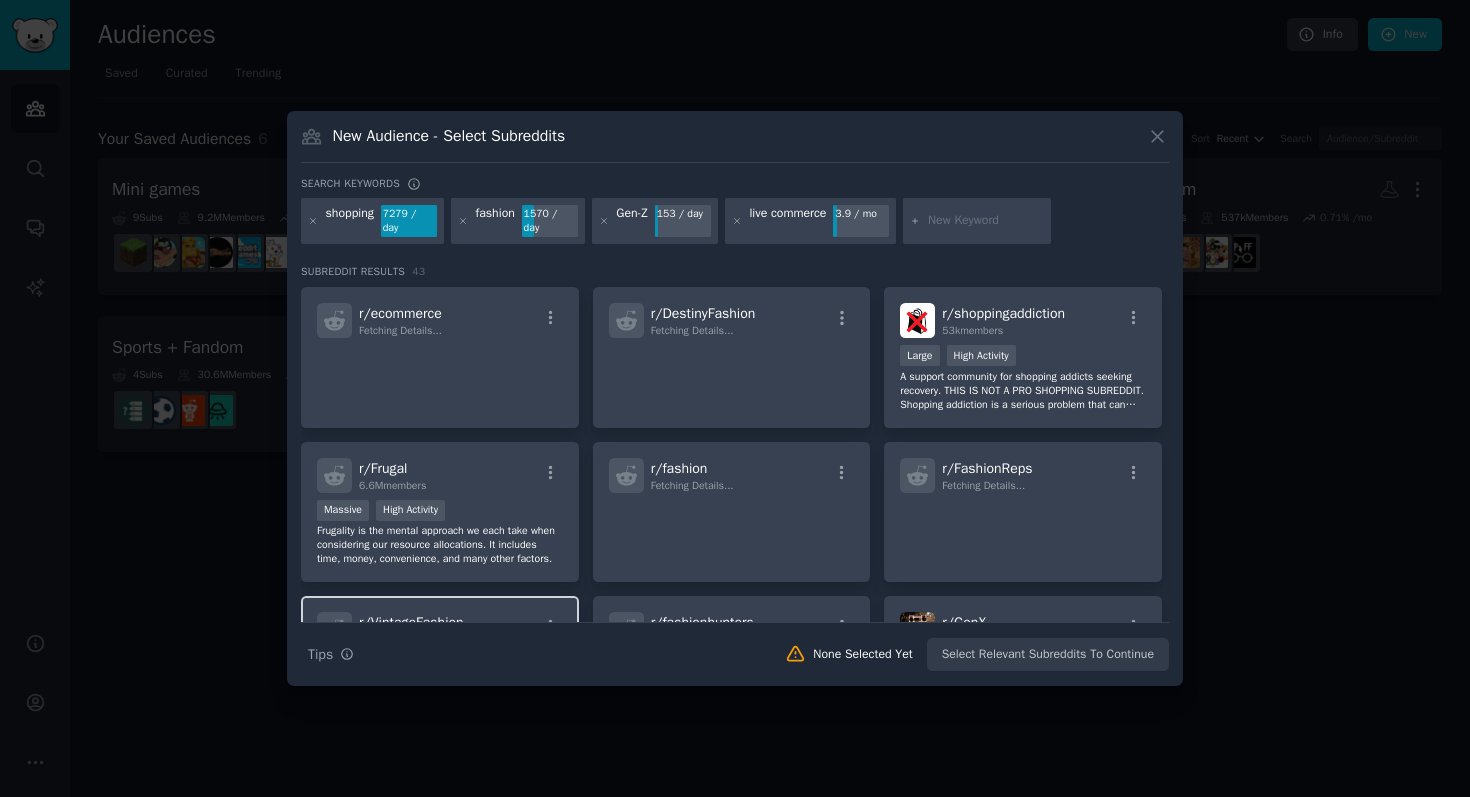 scroll, scrollTop: 0, scrollLeft: 0, axis: both 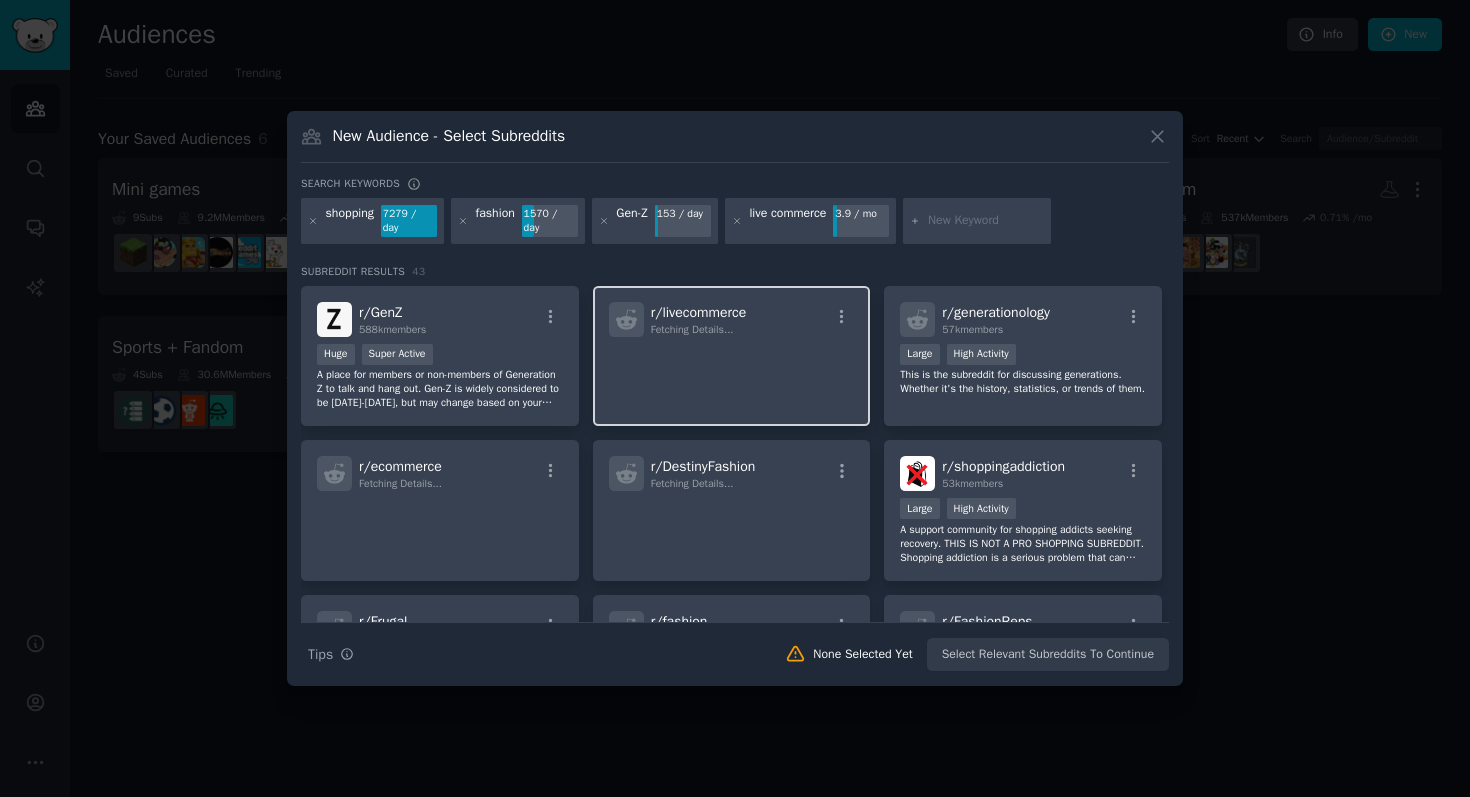 click on "r/ livecommerce Fetching Details..." at bounding box center [732, 319] 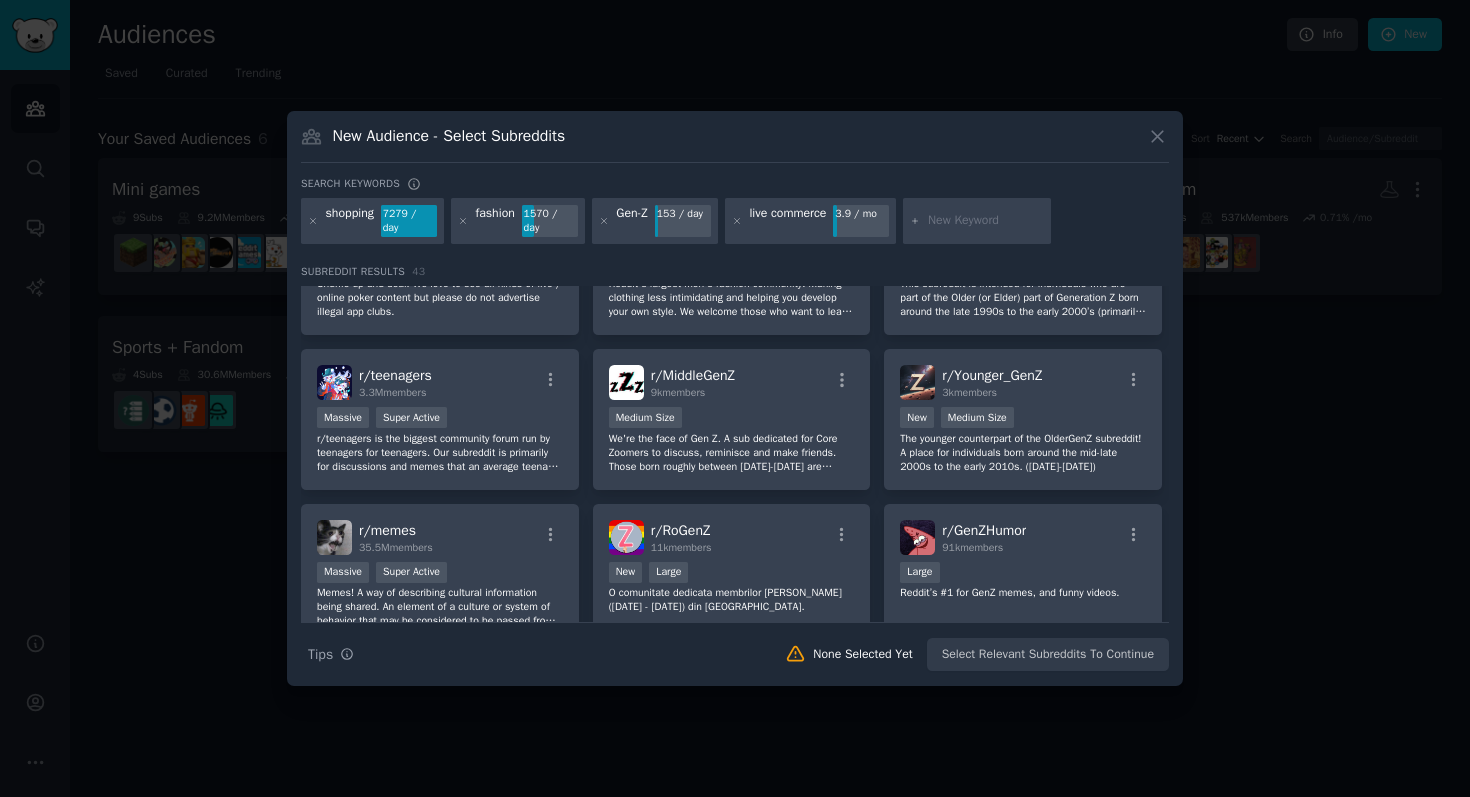scroll, scrollTop: 772, scrollLeft: 0, axis: vertical 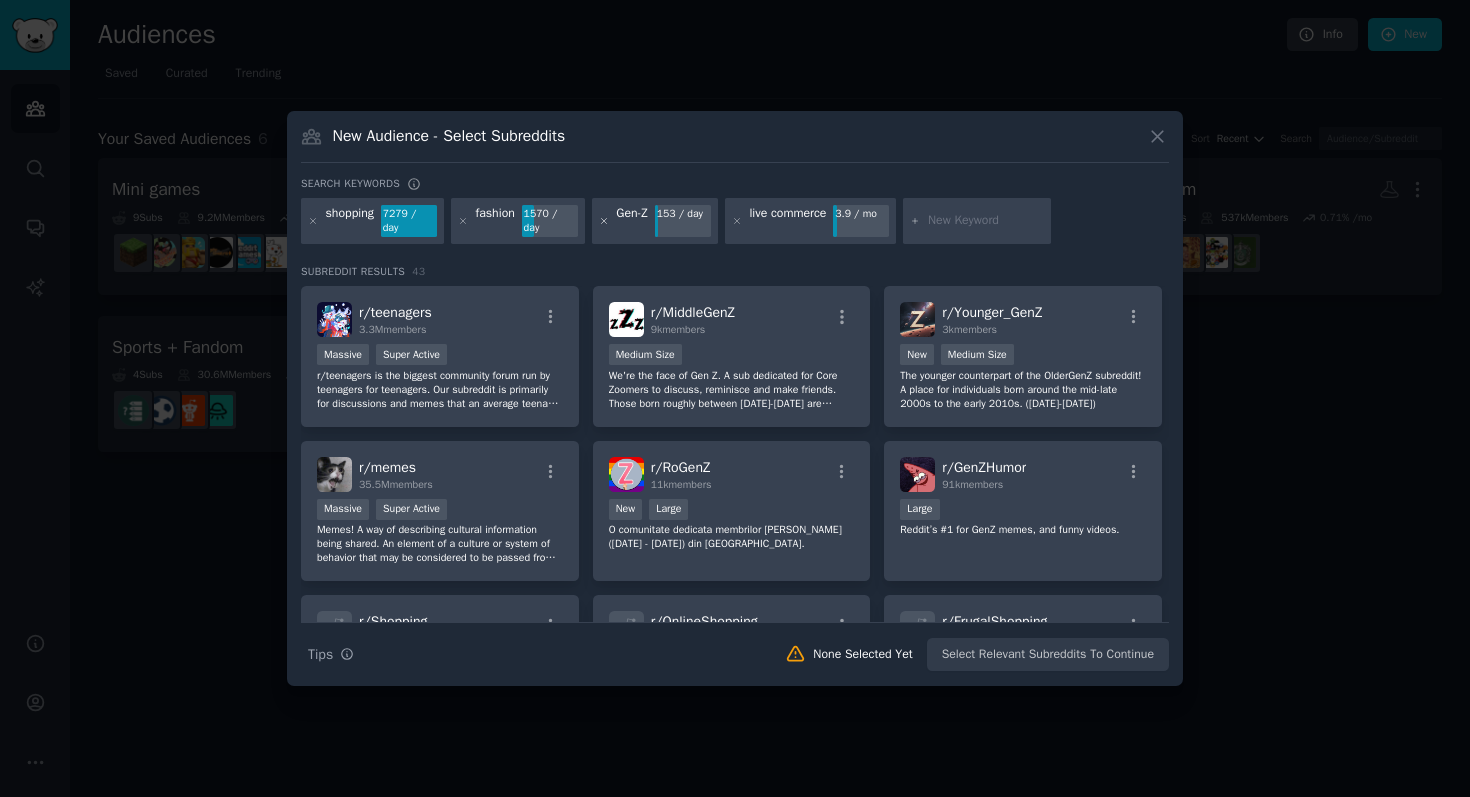 click 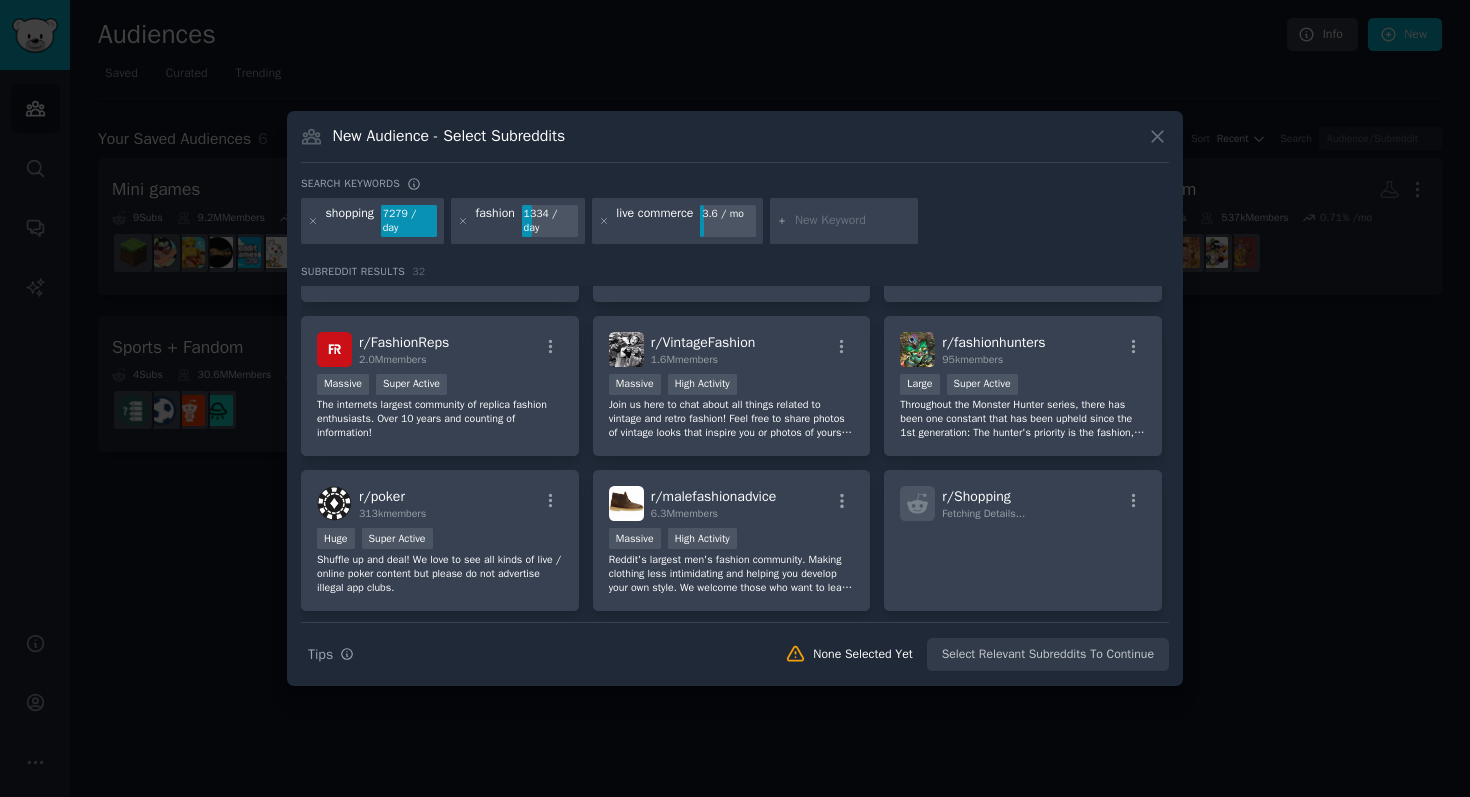 scroll, scrollTop: 96, scrollLeft: 0, axis: vertical 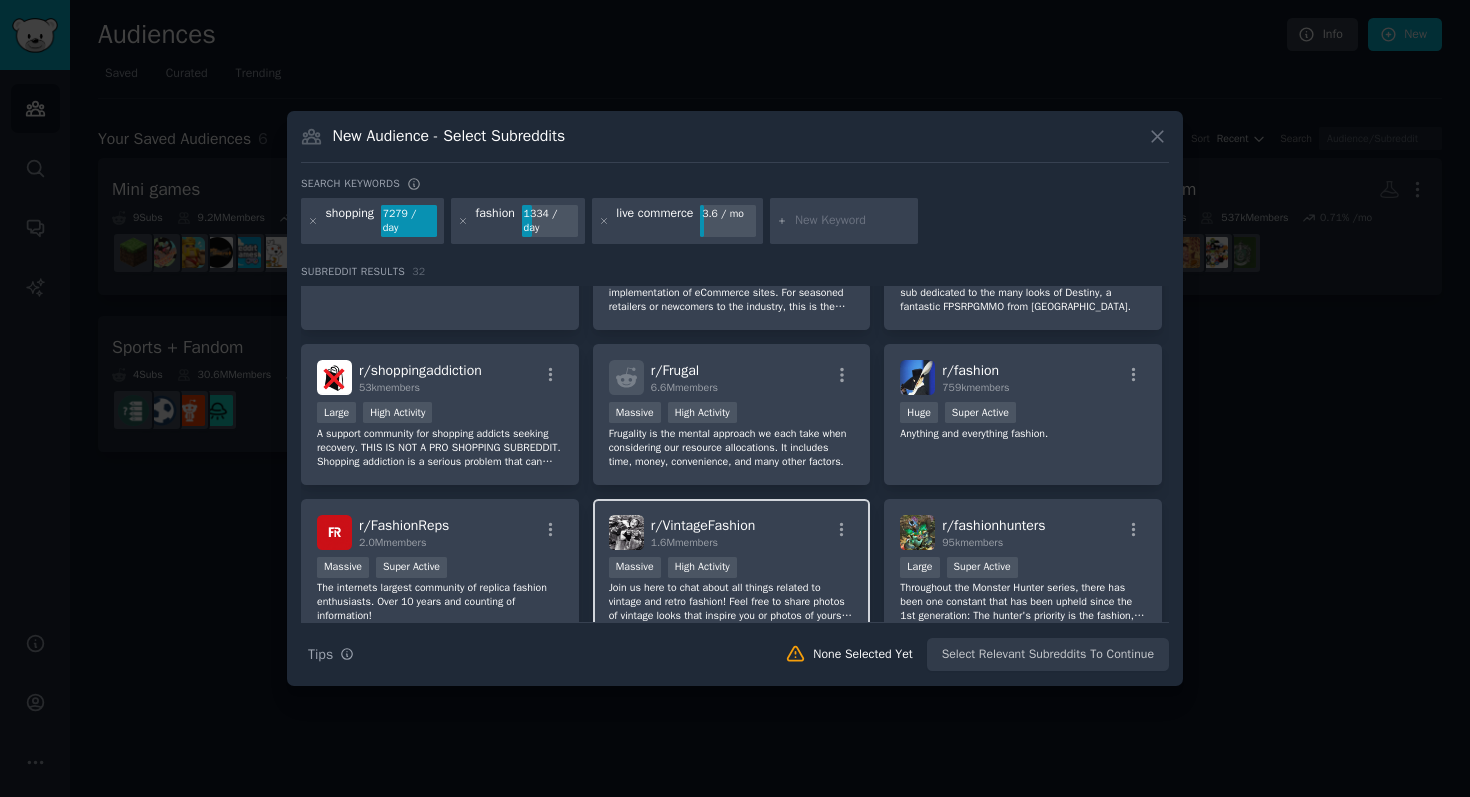 click on "1.6M  members" at bounding box center [703, 543] 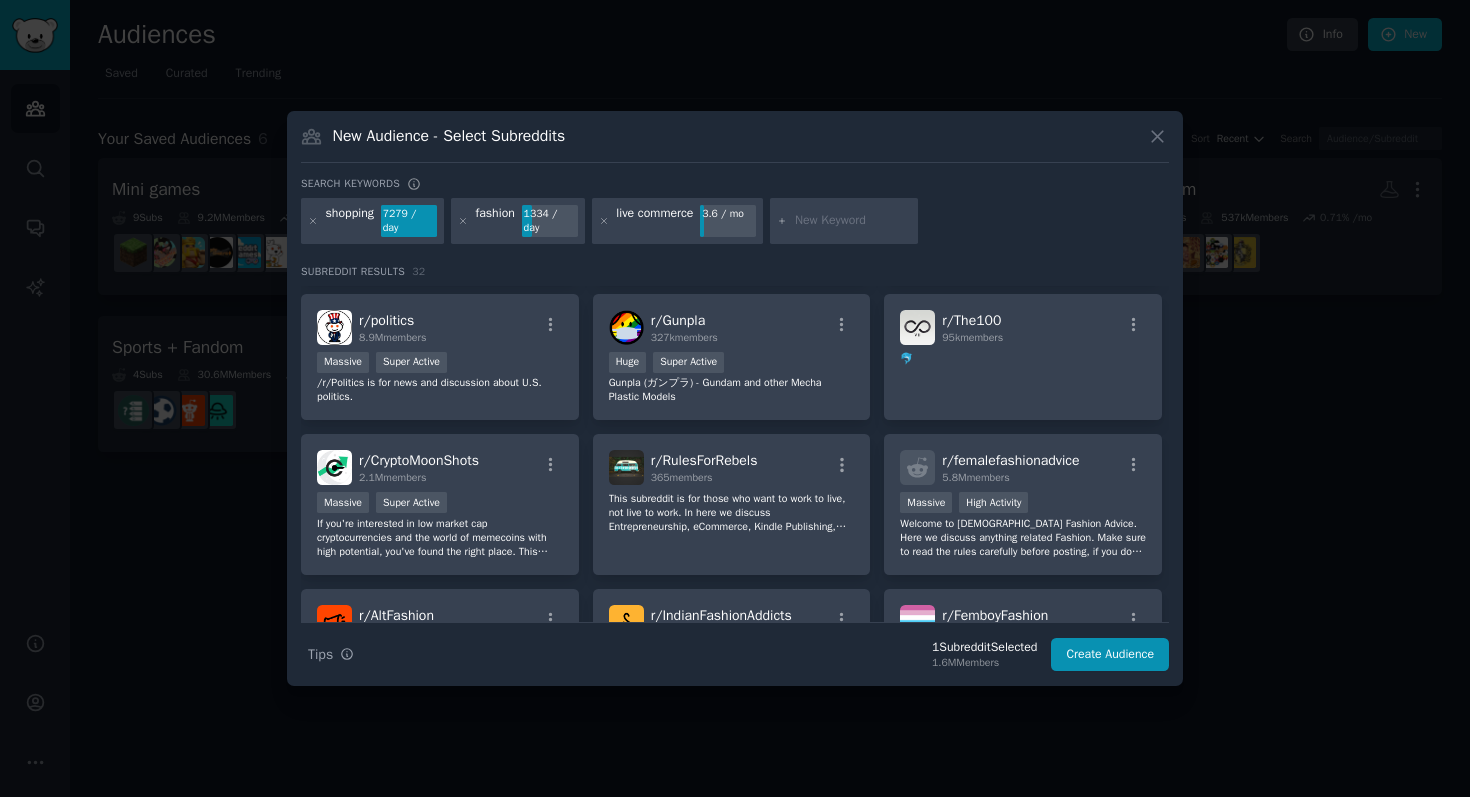 scroll, scrollTop: 1056, scrollLeft: 0, axis: vertical 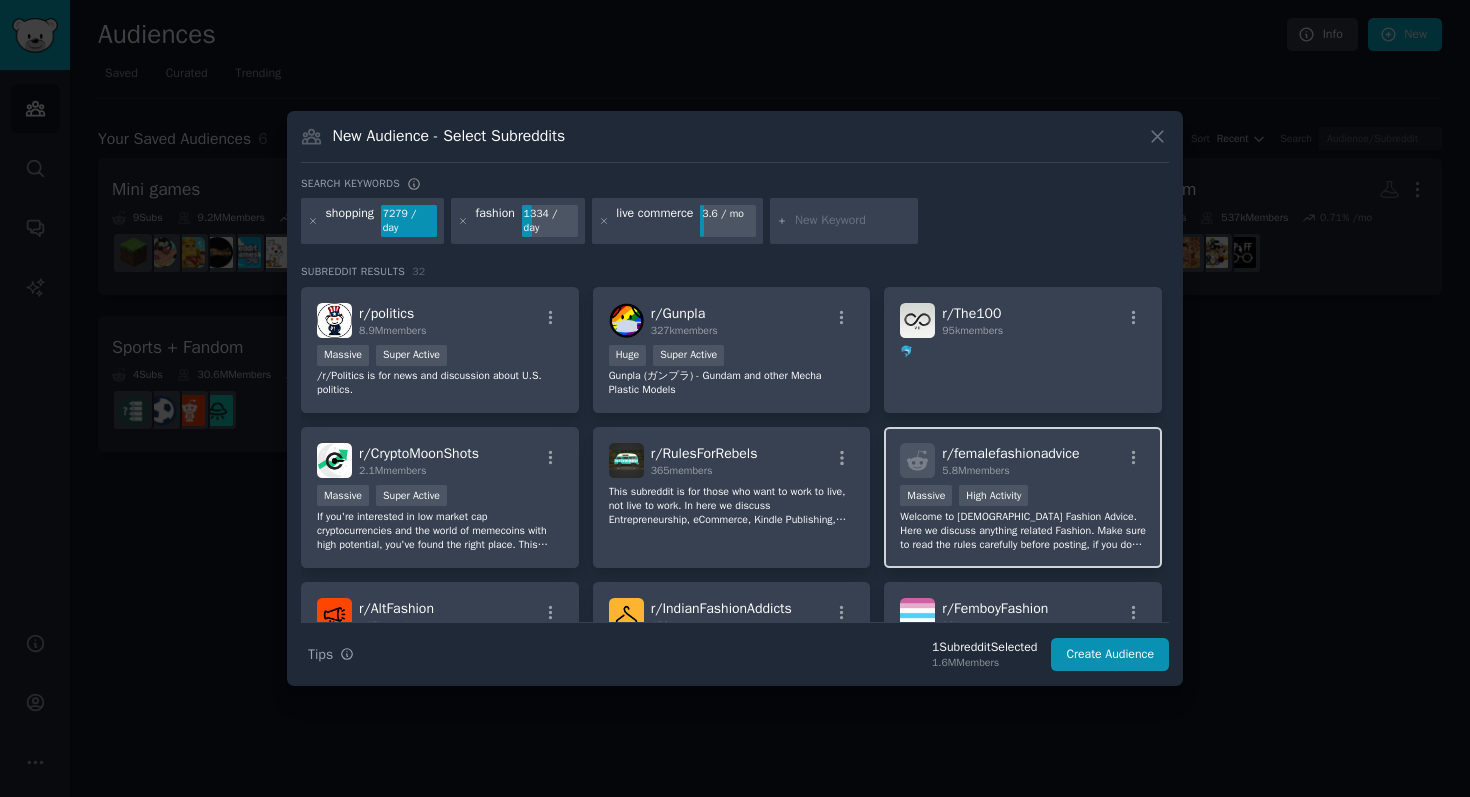 click on "Welcome to [DEMOGRAPHIC_DATA] Fashion Advice. Here we discuss anything related Fashion. Make sure to read the rules carefully before posting, if you do have any questions please reach out to the moderators so we can help you." at bounding box center (1023, 531) 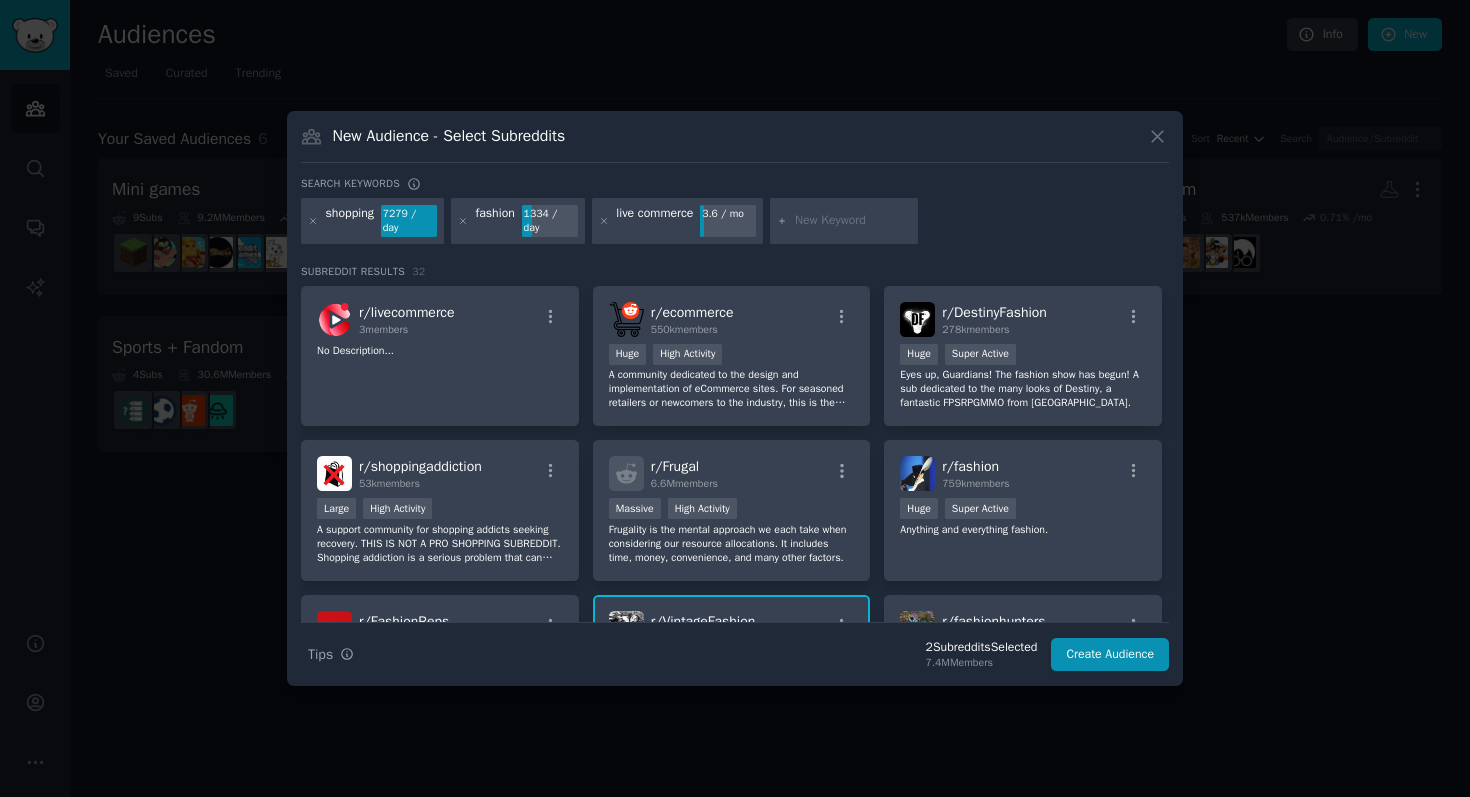 scroll, scrollTop: 323, scrollLeft: 0, axis: vertical 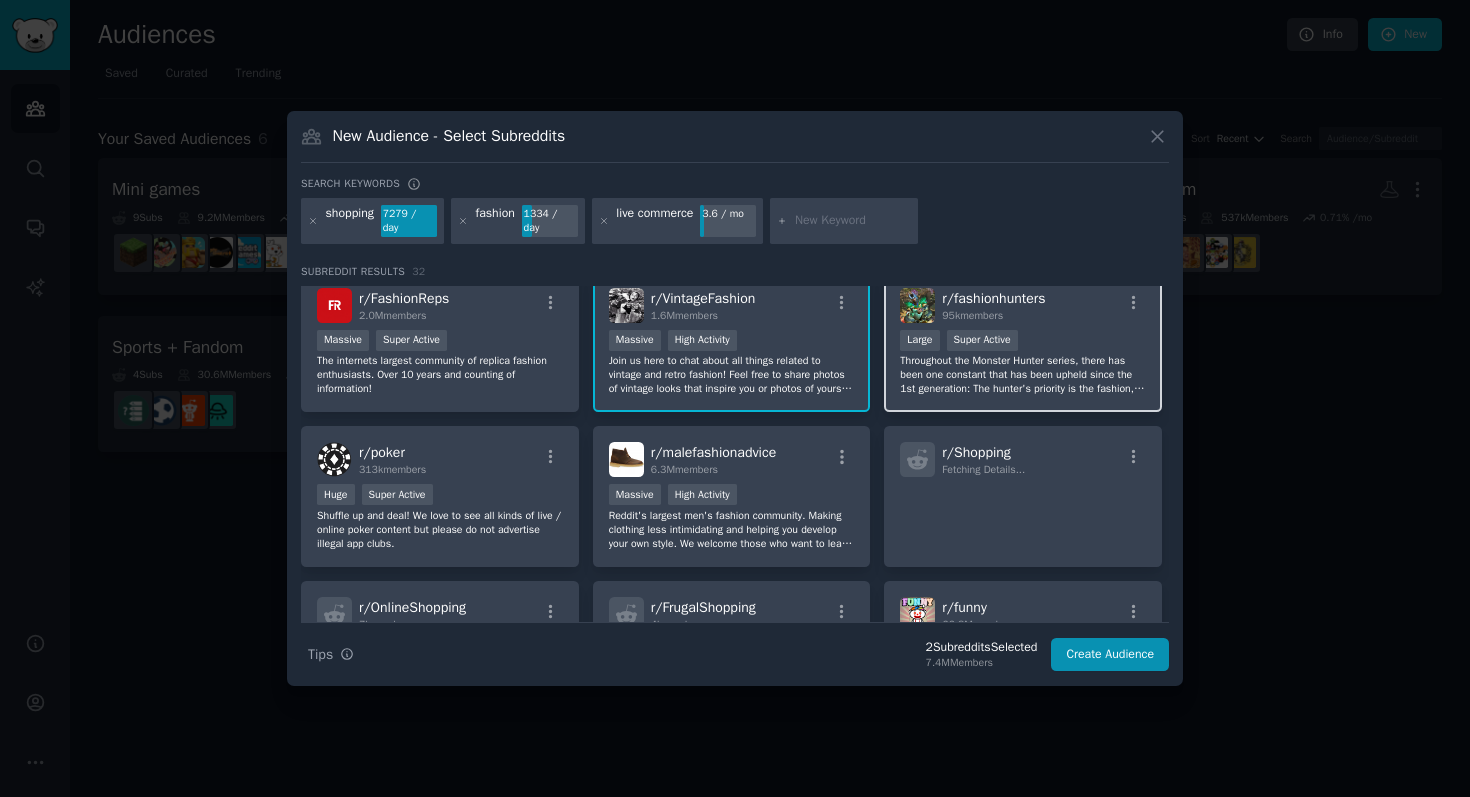 click on "r/ fashionhunters 95k  members Large Super Active Throughout the Monster Hunter series, there has been one constant that has been upheld since the 1st generation: The hunter's priority is the fashion, the monster secondary! What good are hunting monsters and skills, if you don't look good doing so? Share and indulge in your fit! Glory to Glamour!" at bounding box center [1023, 342] 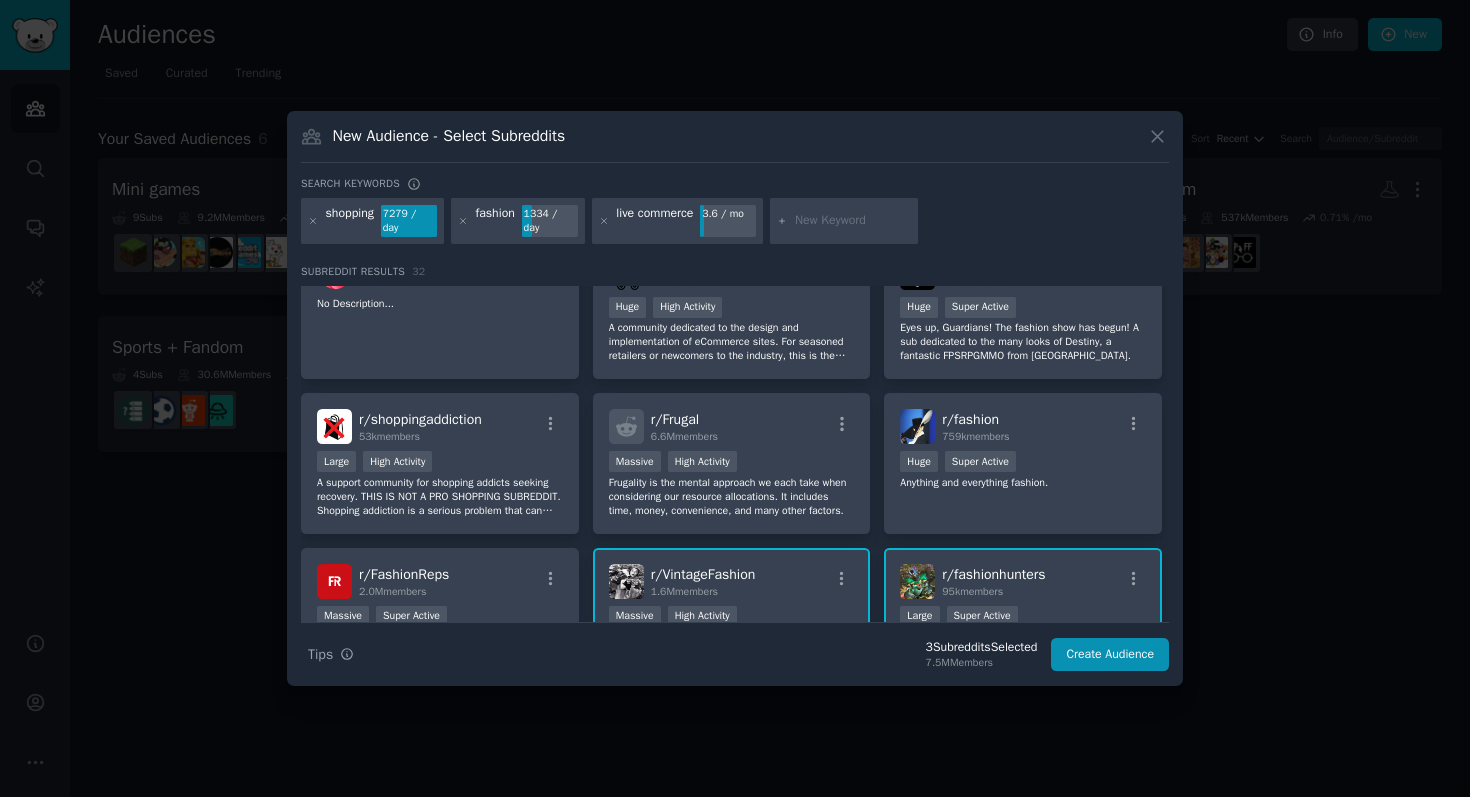 scroll, scrollTop: 143, scrollLeft: 0, axis: vertical 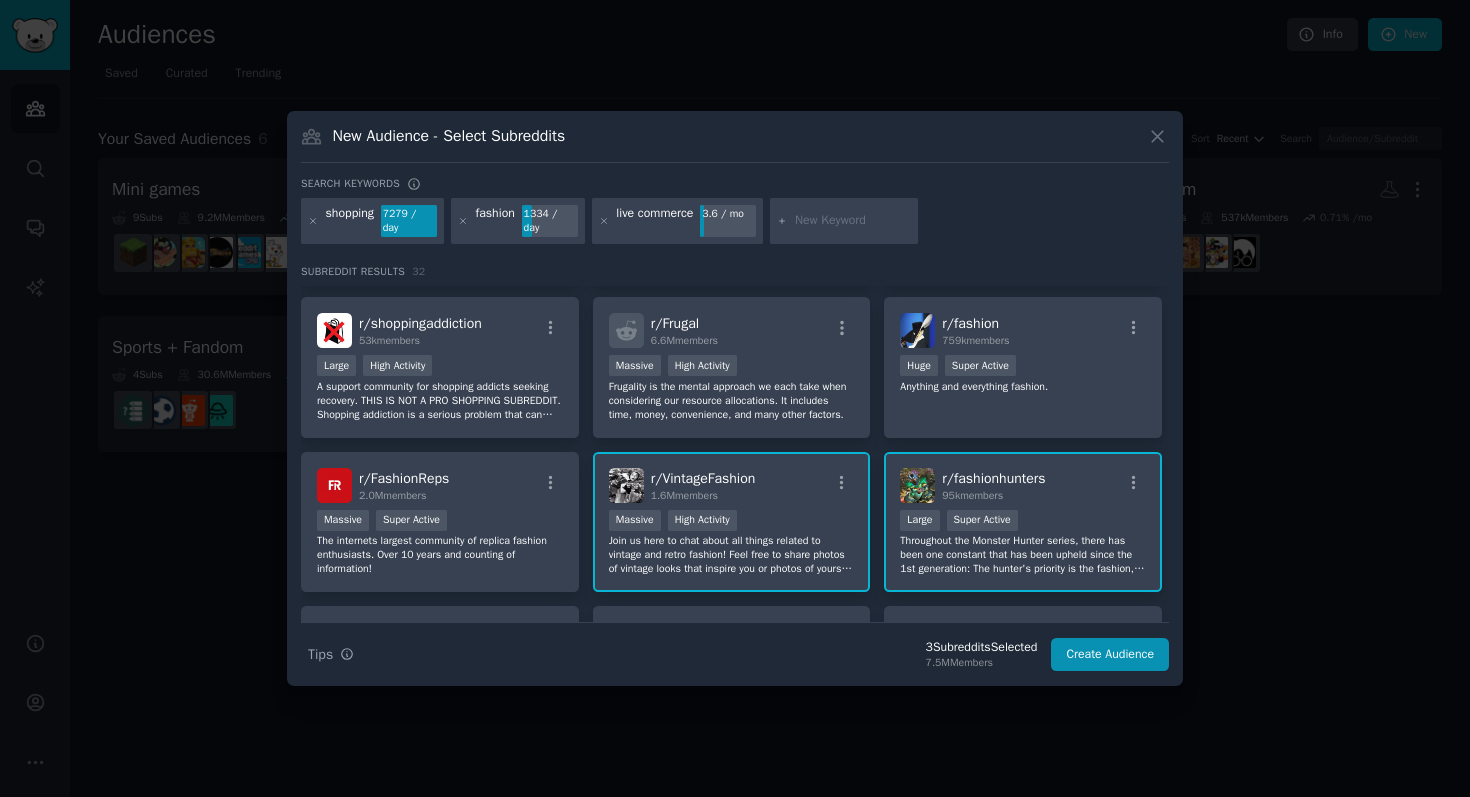 click on "r/ fashionhunters" at bounding box center [993, 478] 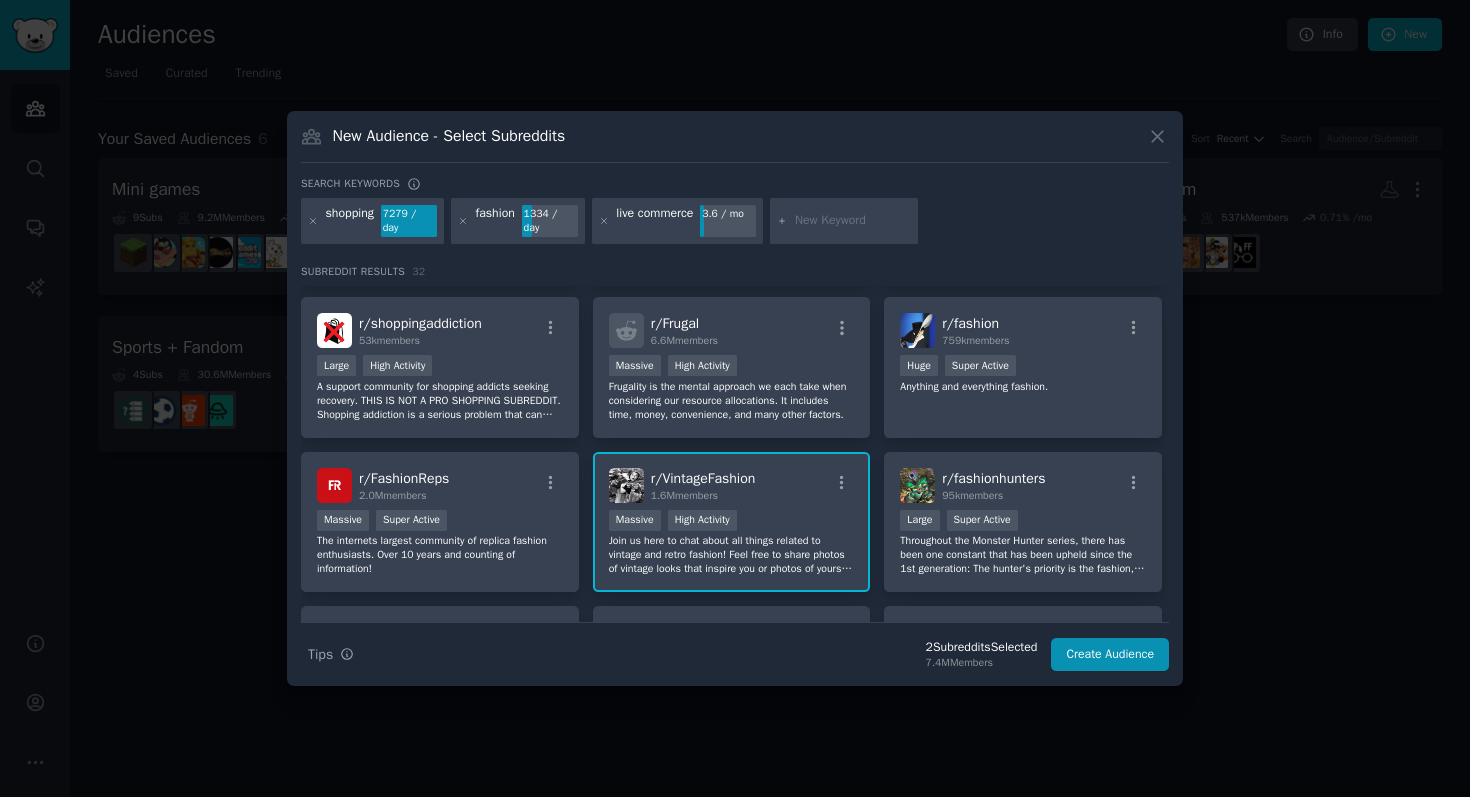 scroll, scrollTop: 115, scrollLeft: 0, axis: vertical 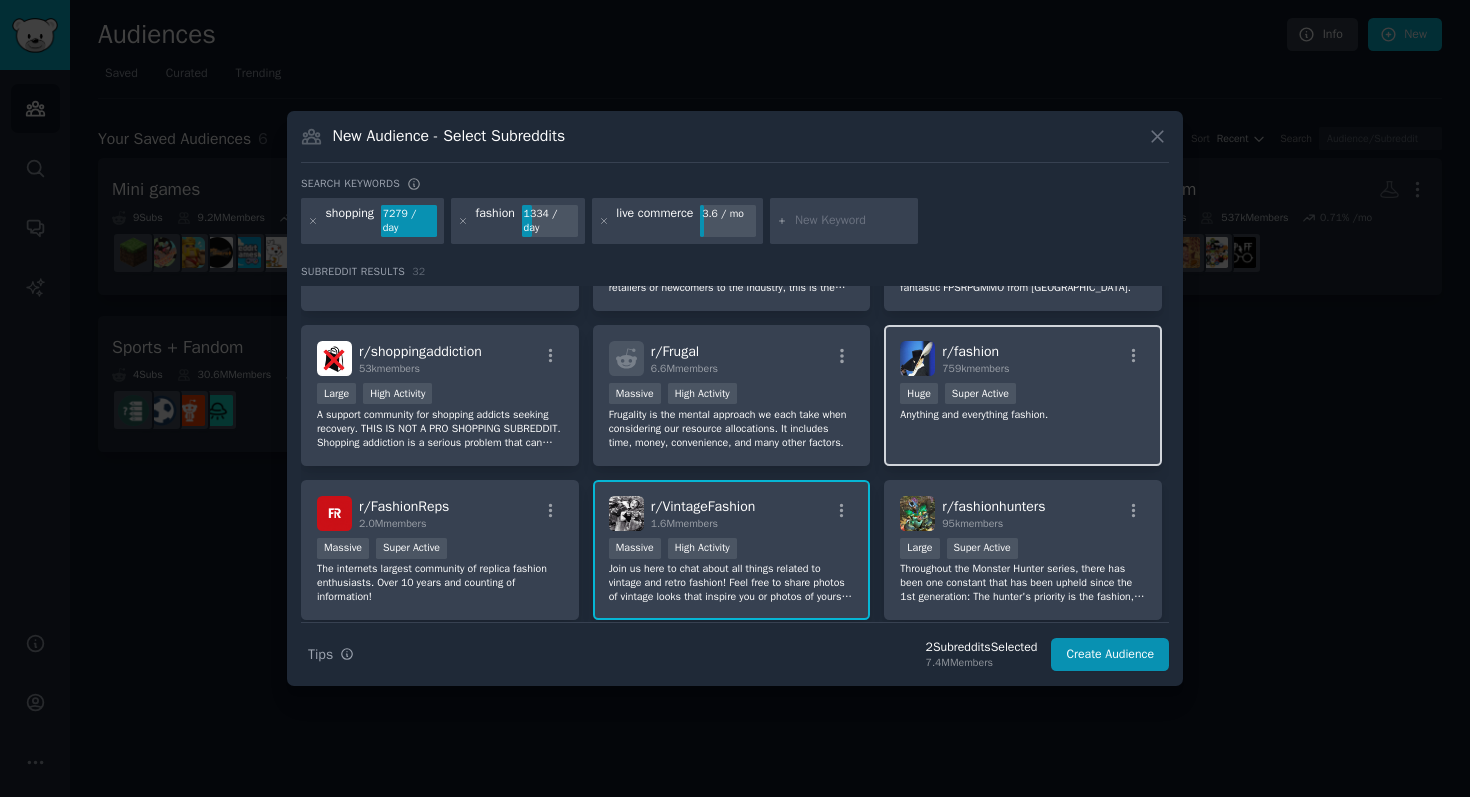 click on "r/ fashion 759k  members Huge Super Active Anything and everything fashion." at bounding box center [1023, 395] 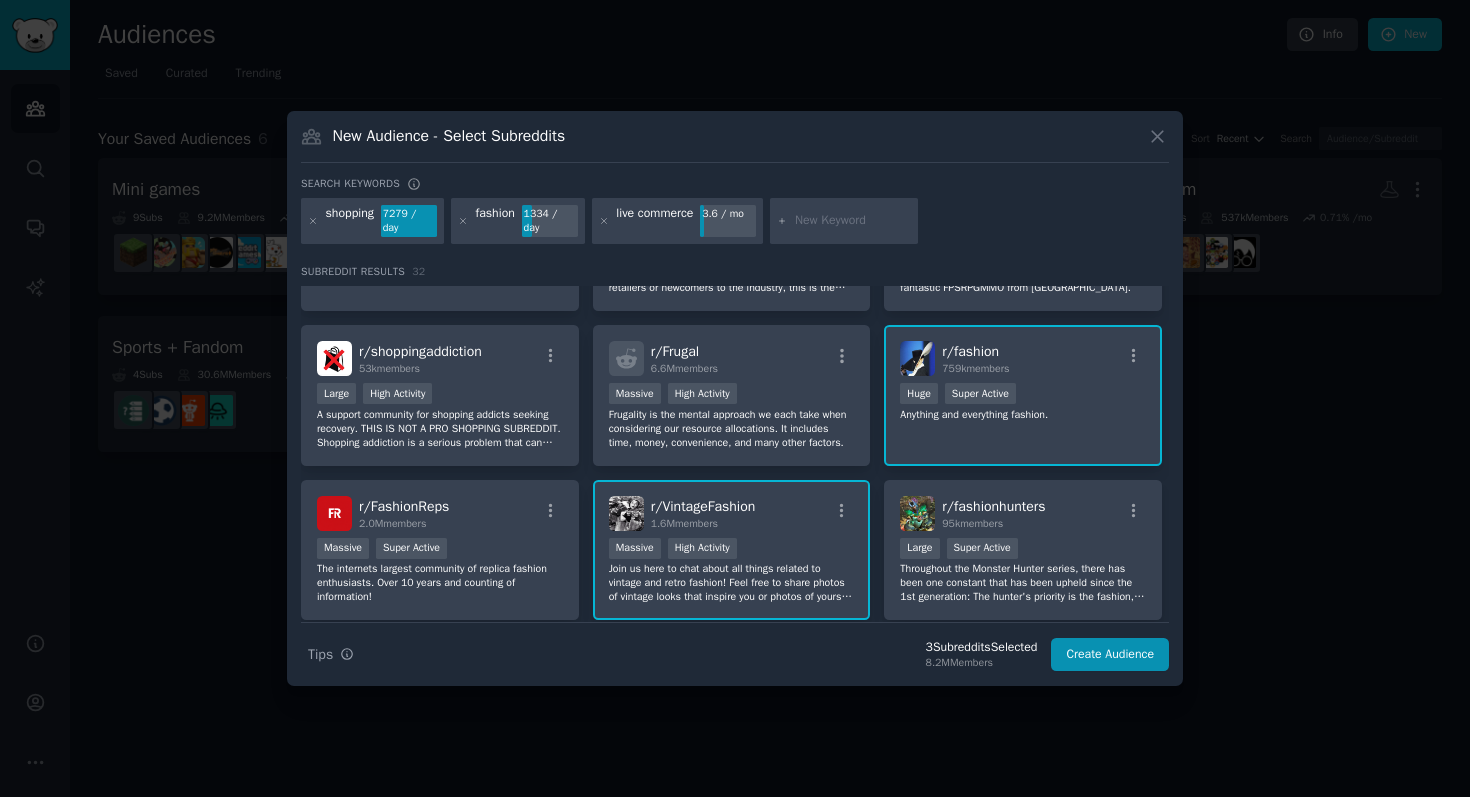 scroll, scrollTop: 0, scrollLeft: 0, axis: both 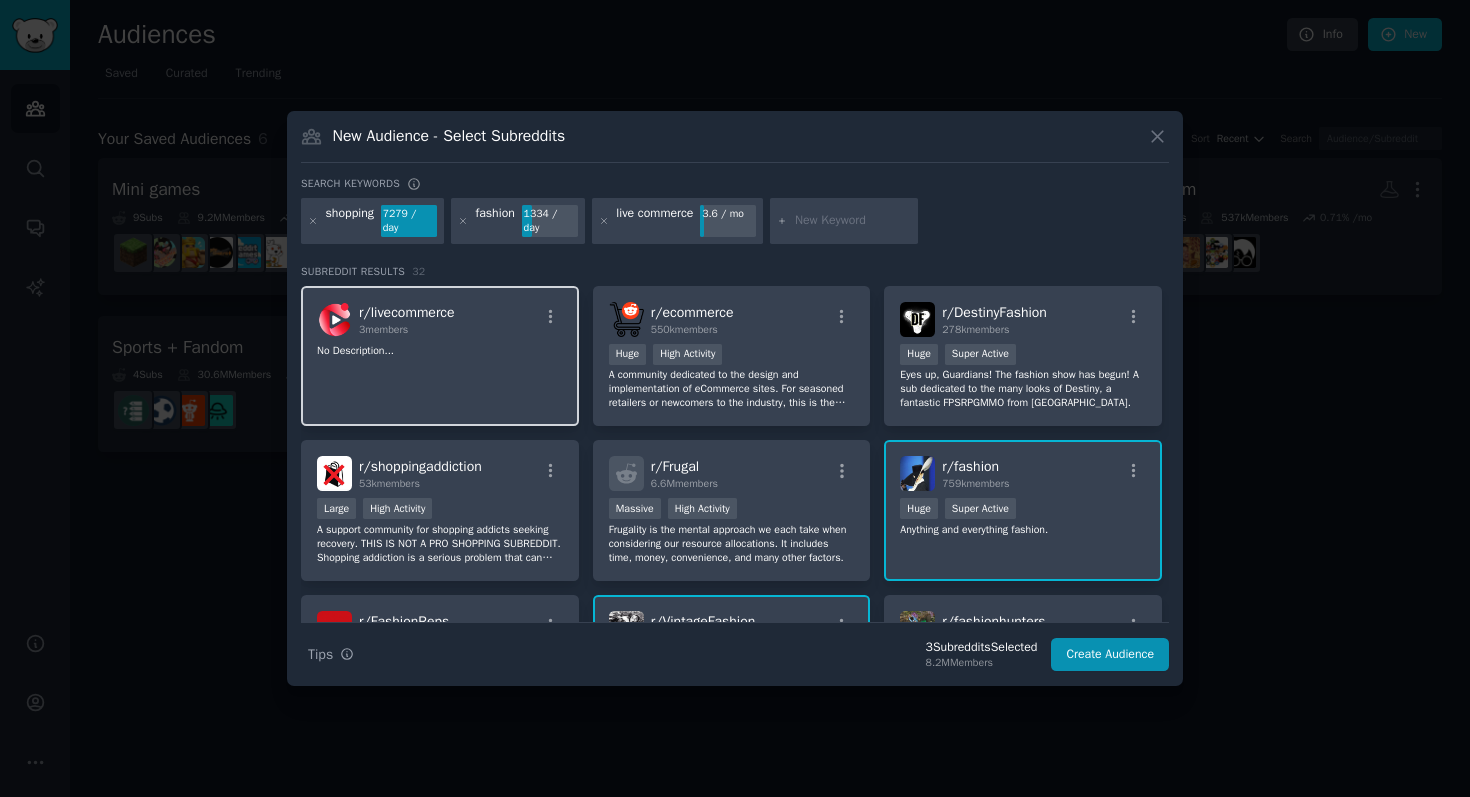 click on "r/ livecommerce 3  members No Description..." at bounding box center (440, 356) 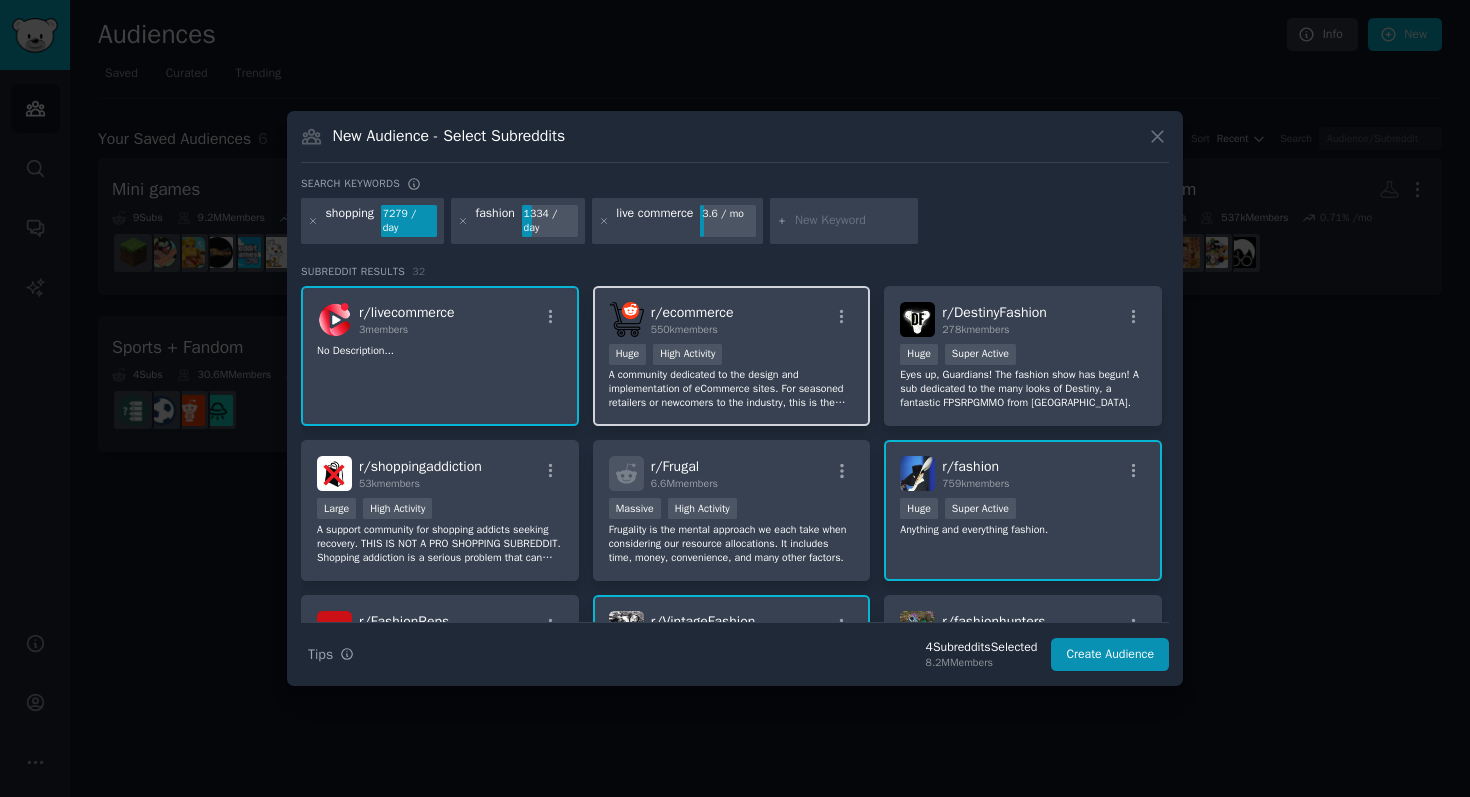 click on "A community dedicated to the design and implementation of eCommerce sites. For seasoned retailers or newcomers to the industry, this is the perfect place to seek guidance and discuss all aspects of selling online.
Engage in insightful discussions on topics such as selling tips, marketing strategies, SEO optimization, product selection, checkout processes, conversions, and more. Our community provides a platform for helpful and honest discussions aimed at helping you increase your online sales." at bounding box center (732, 389) 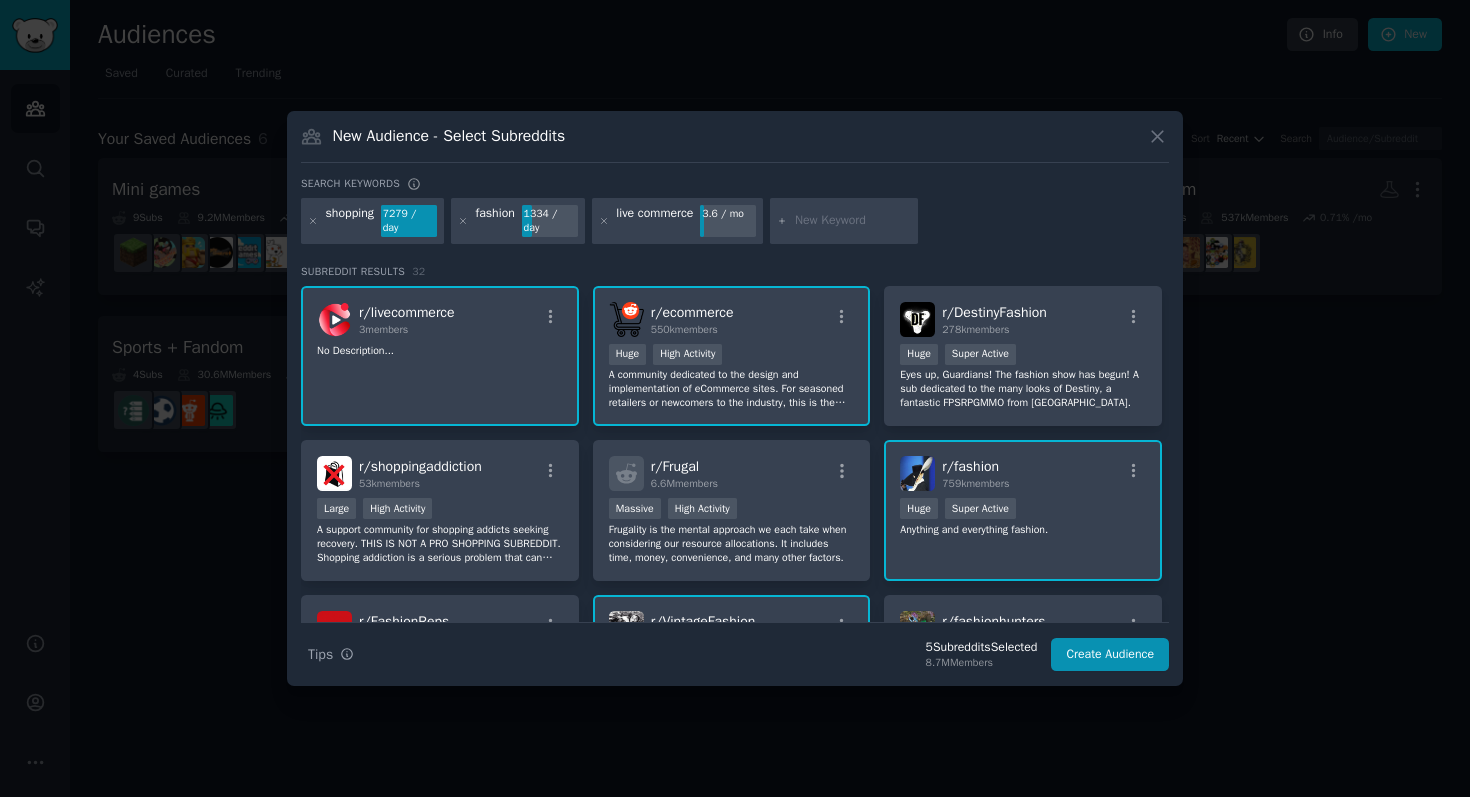 click at bounding box center (844, 221) 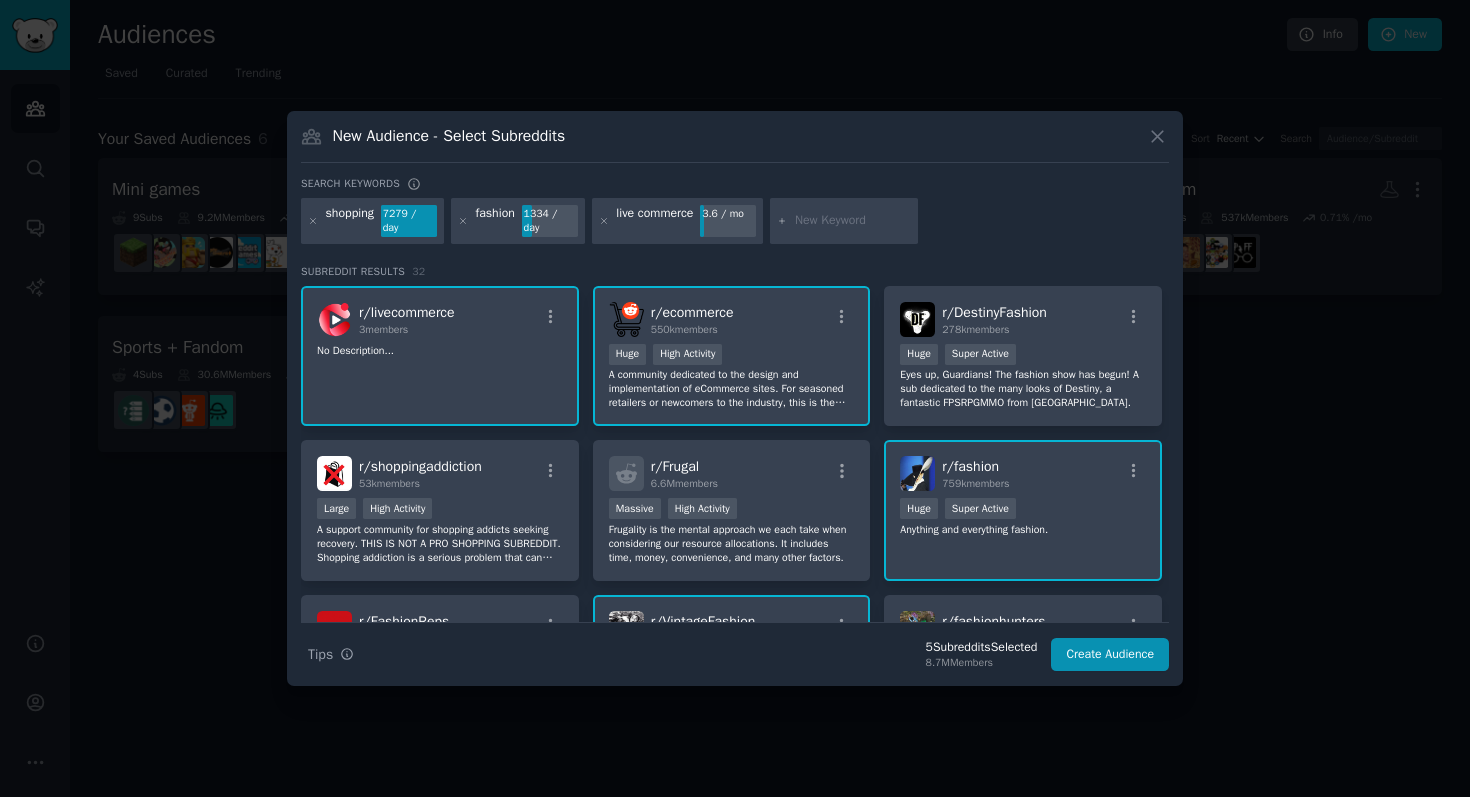 click at bounding box center [853, 221] 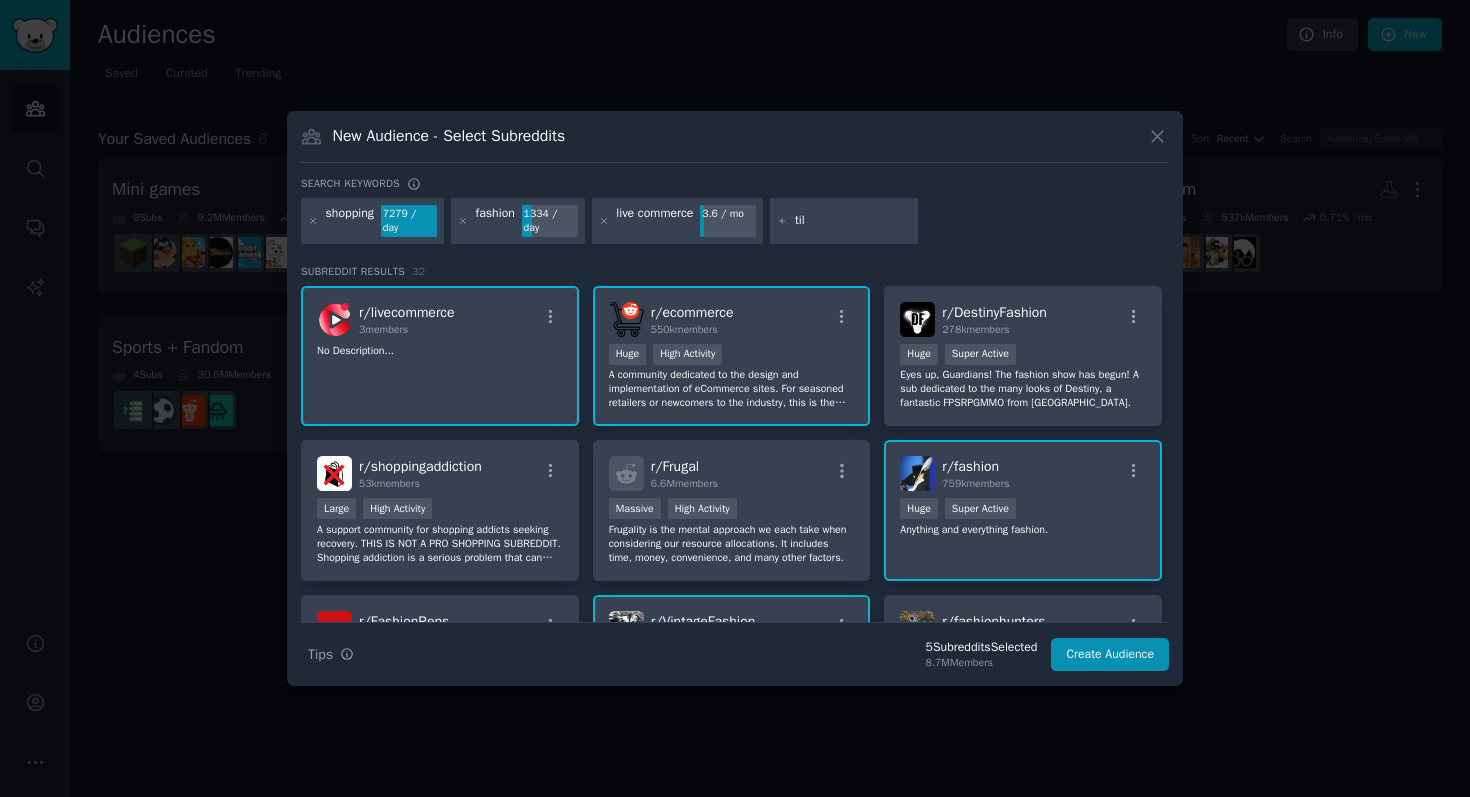 type on "tilt" 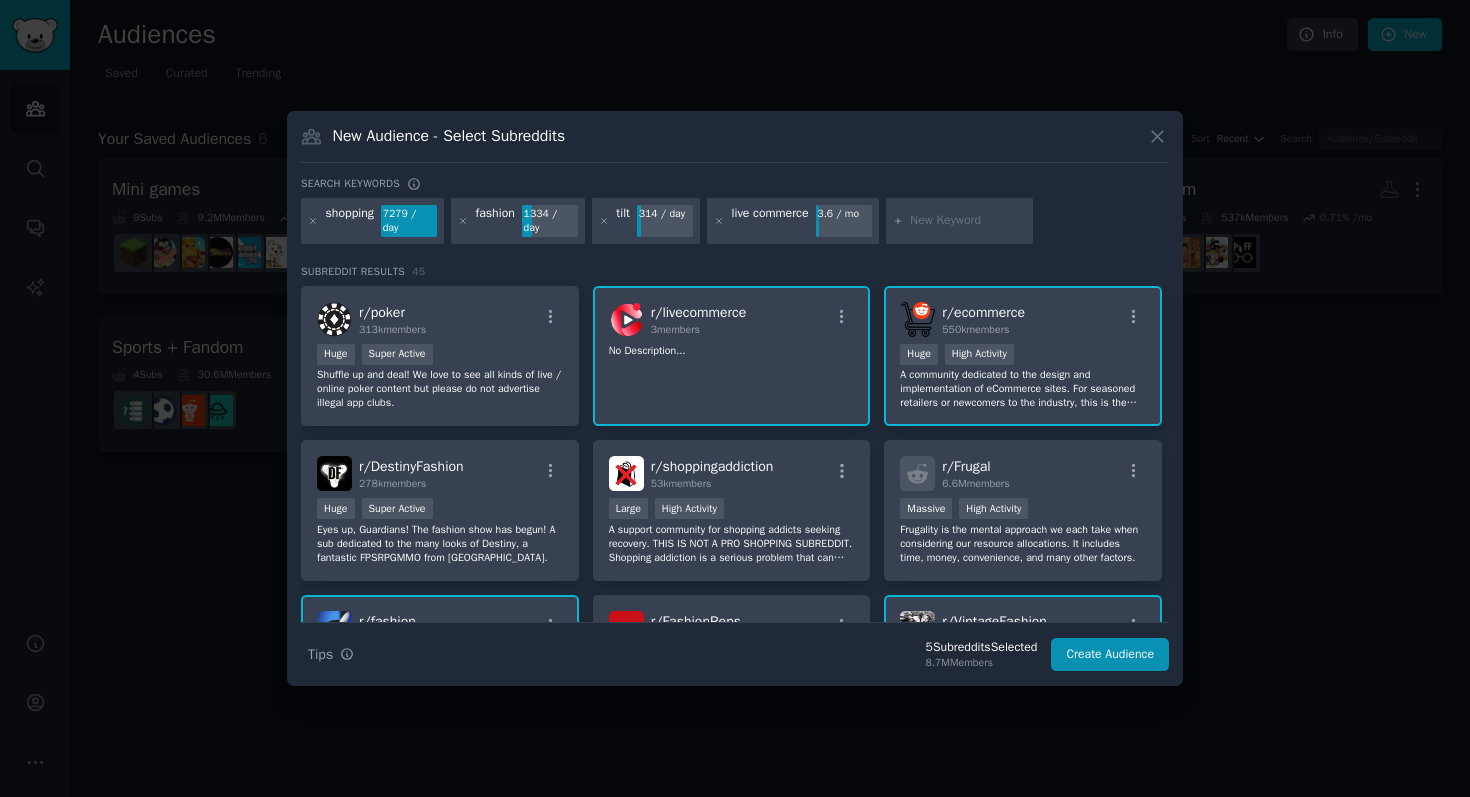 click on "live commerce" at bounding box center [770, 221] 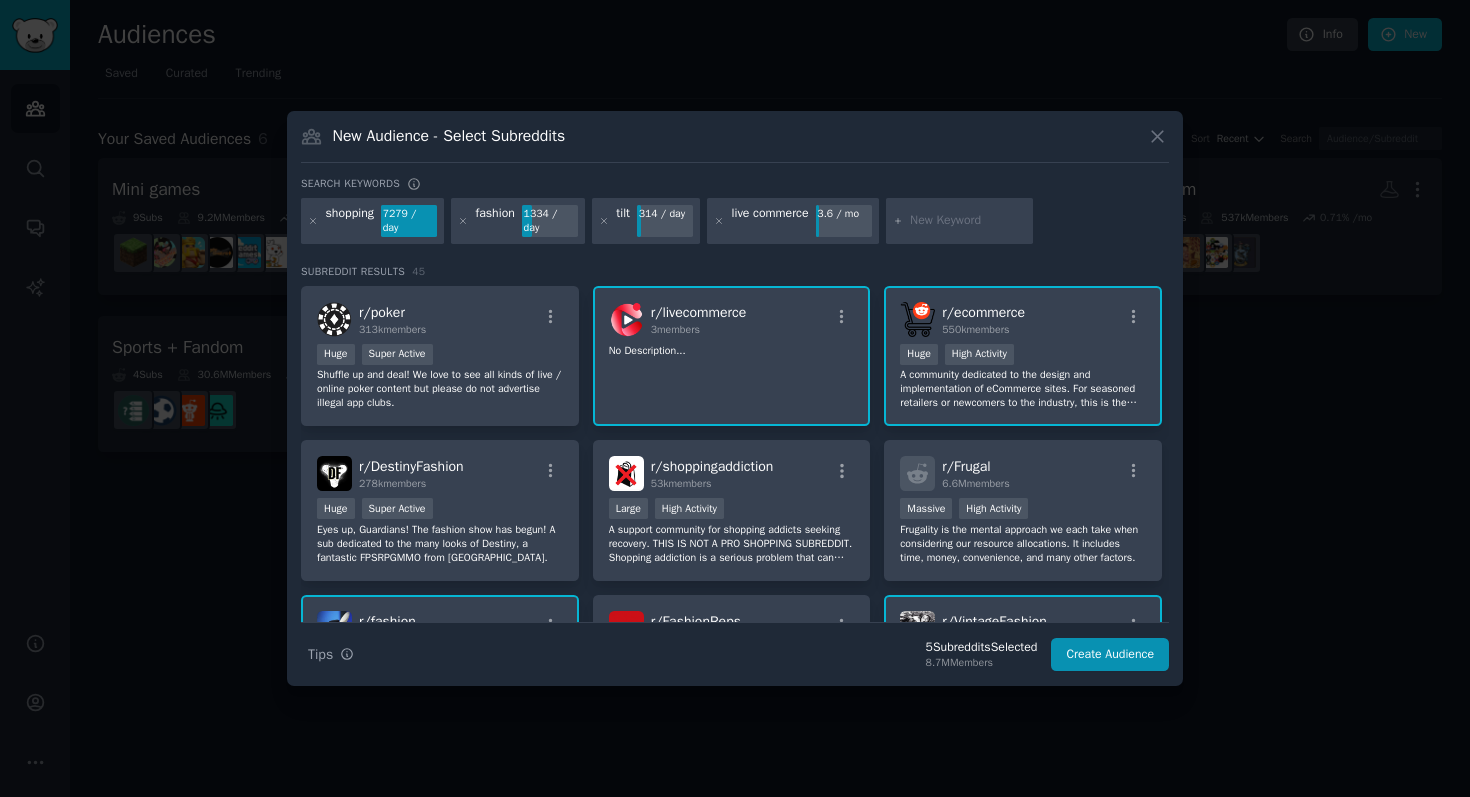 click at bounding box center [960, 221] 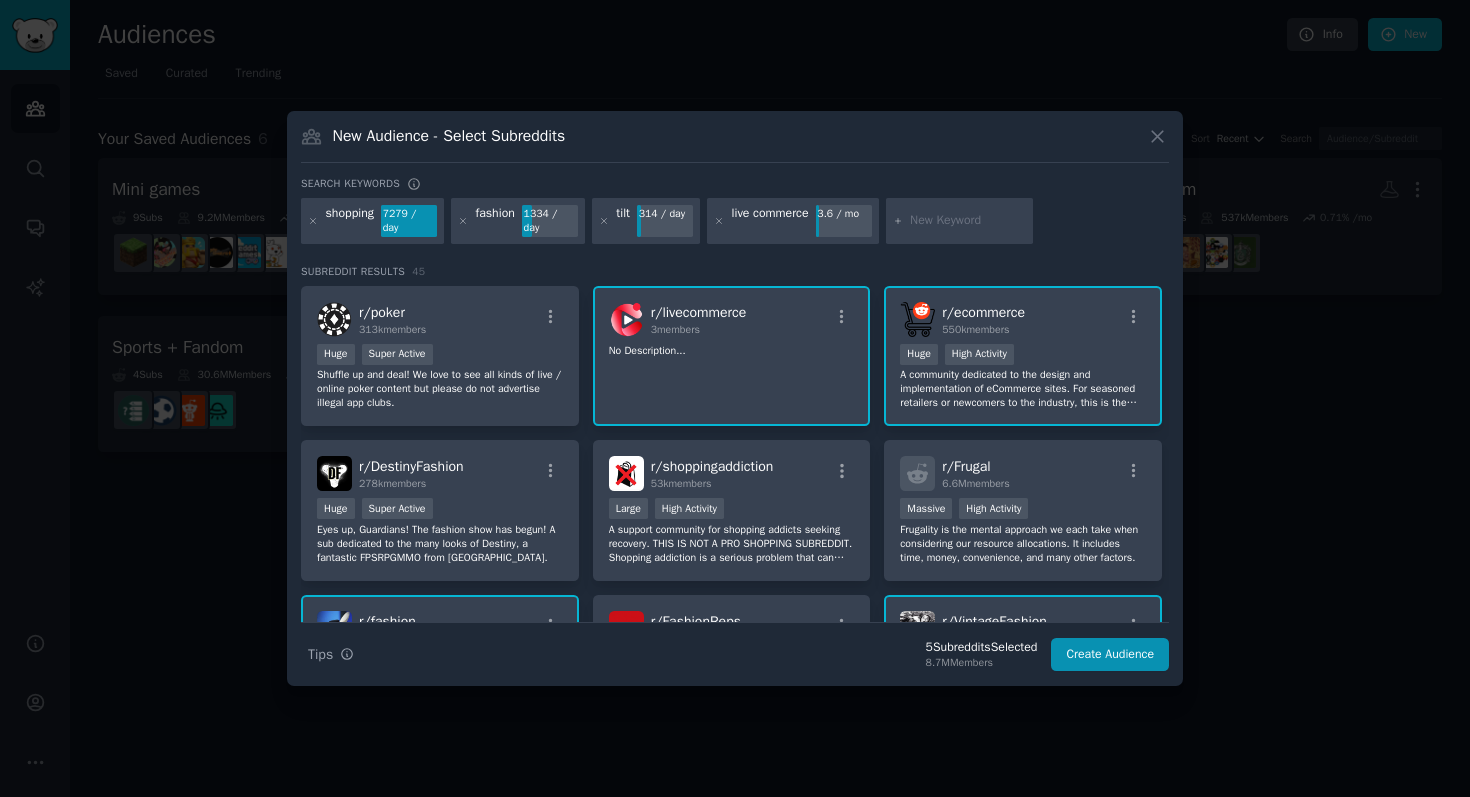 click at bounding box center [968, 221] 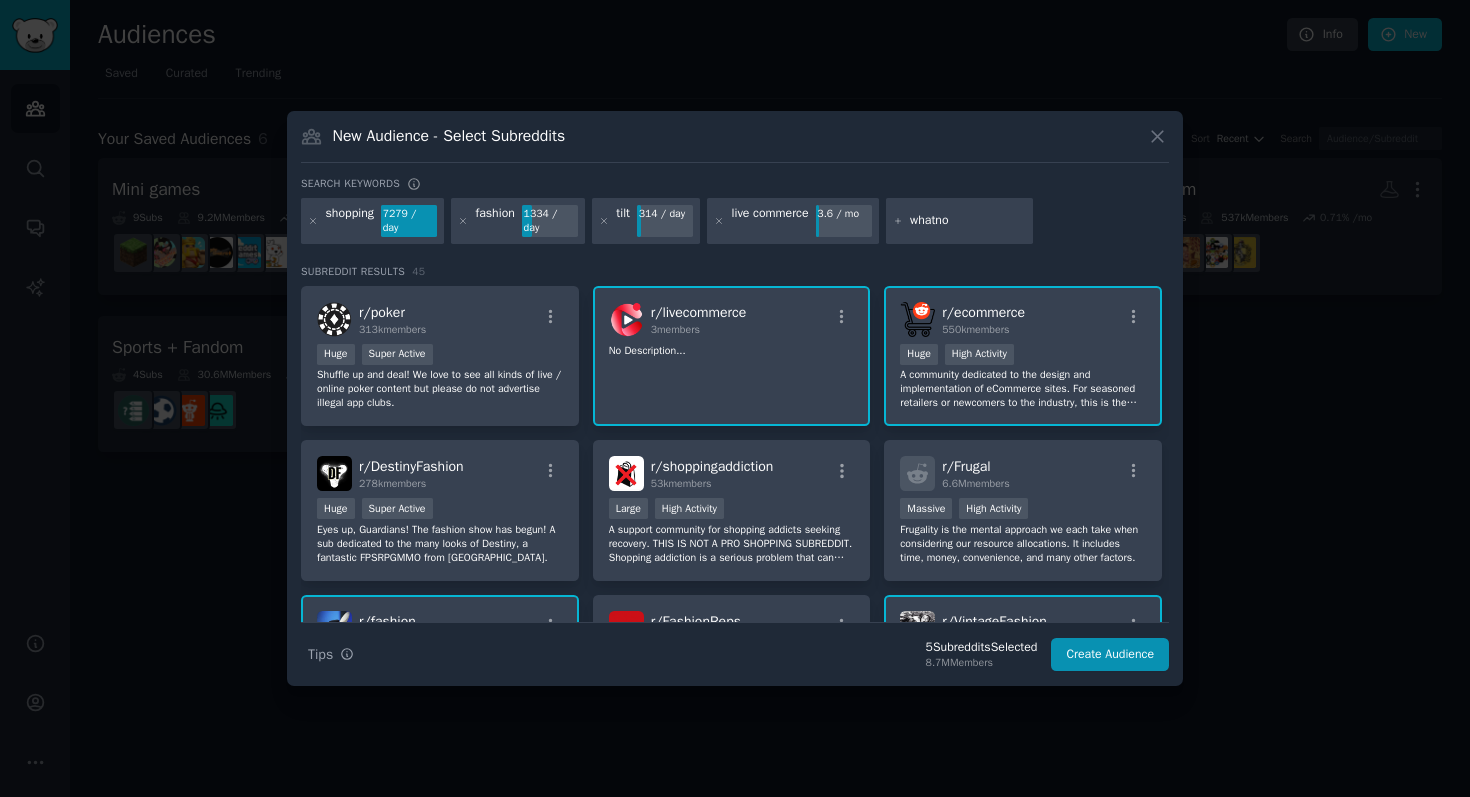 type on "whatnot" 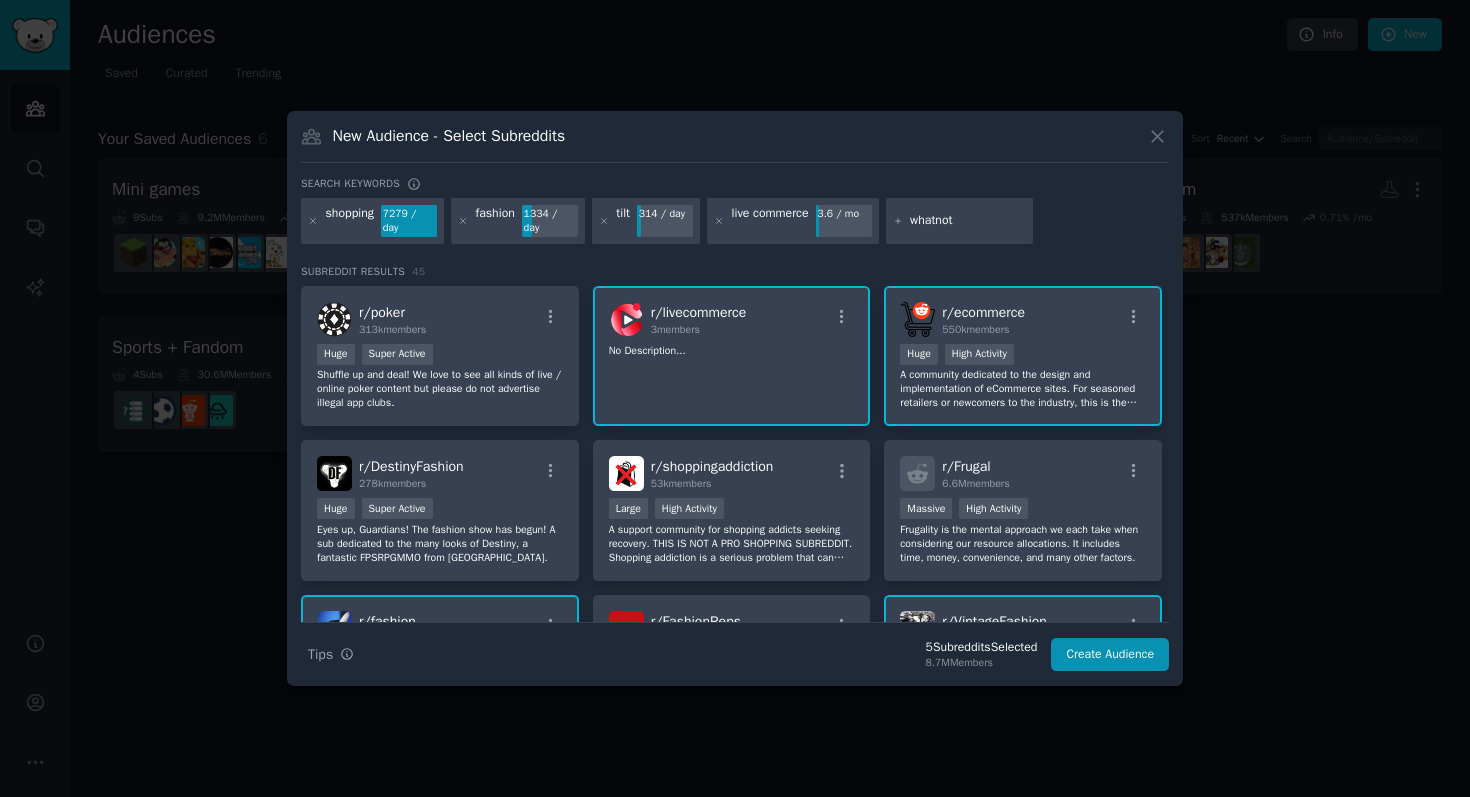 type 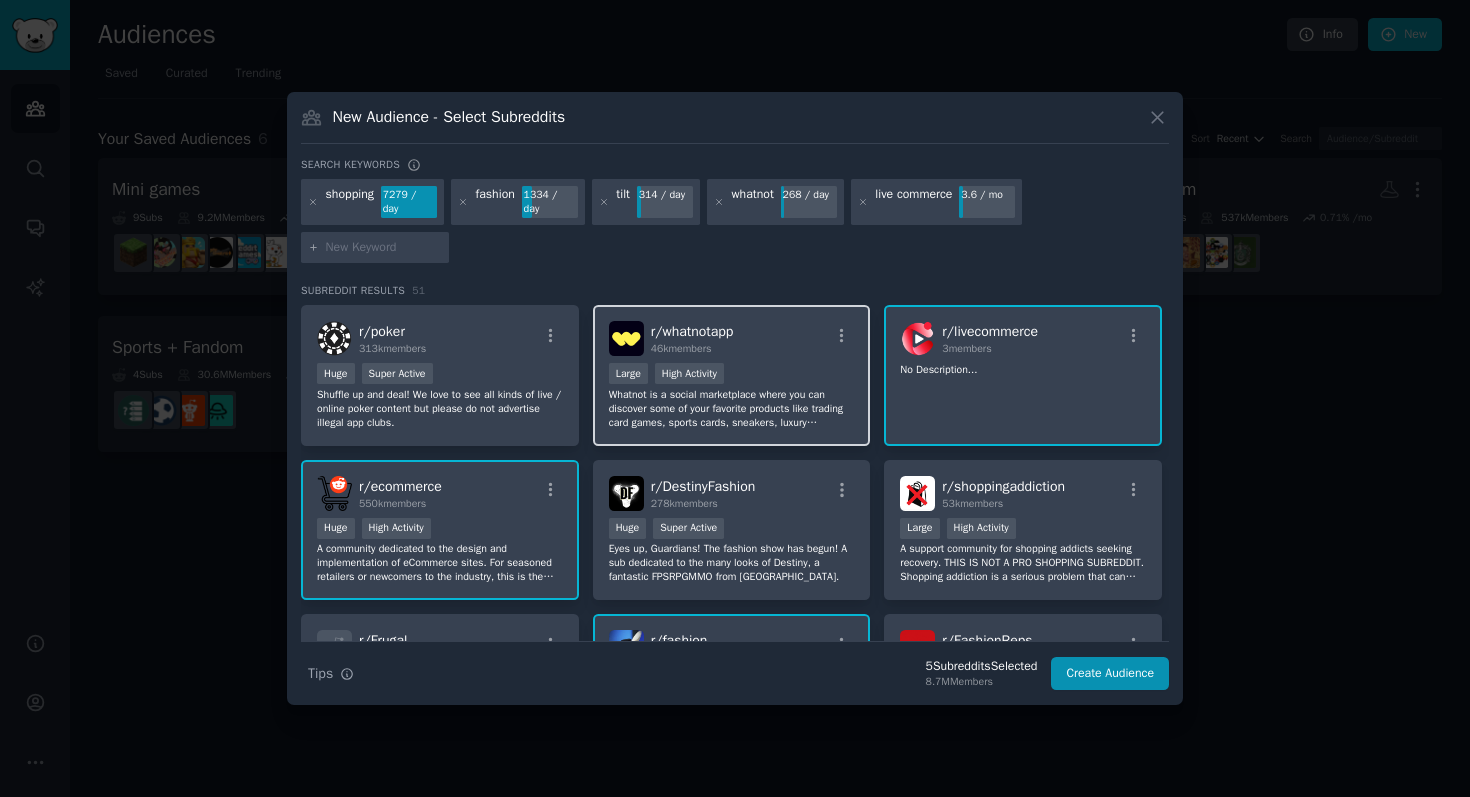 click on "r/ whatnotapp 46k  members" at bounding box center [732, 338] 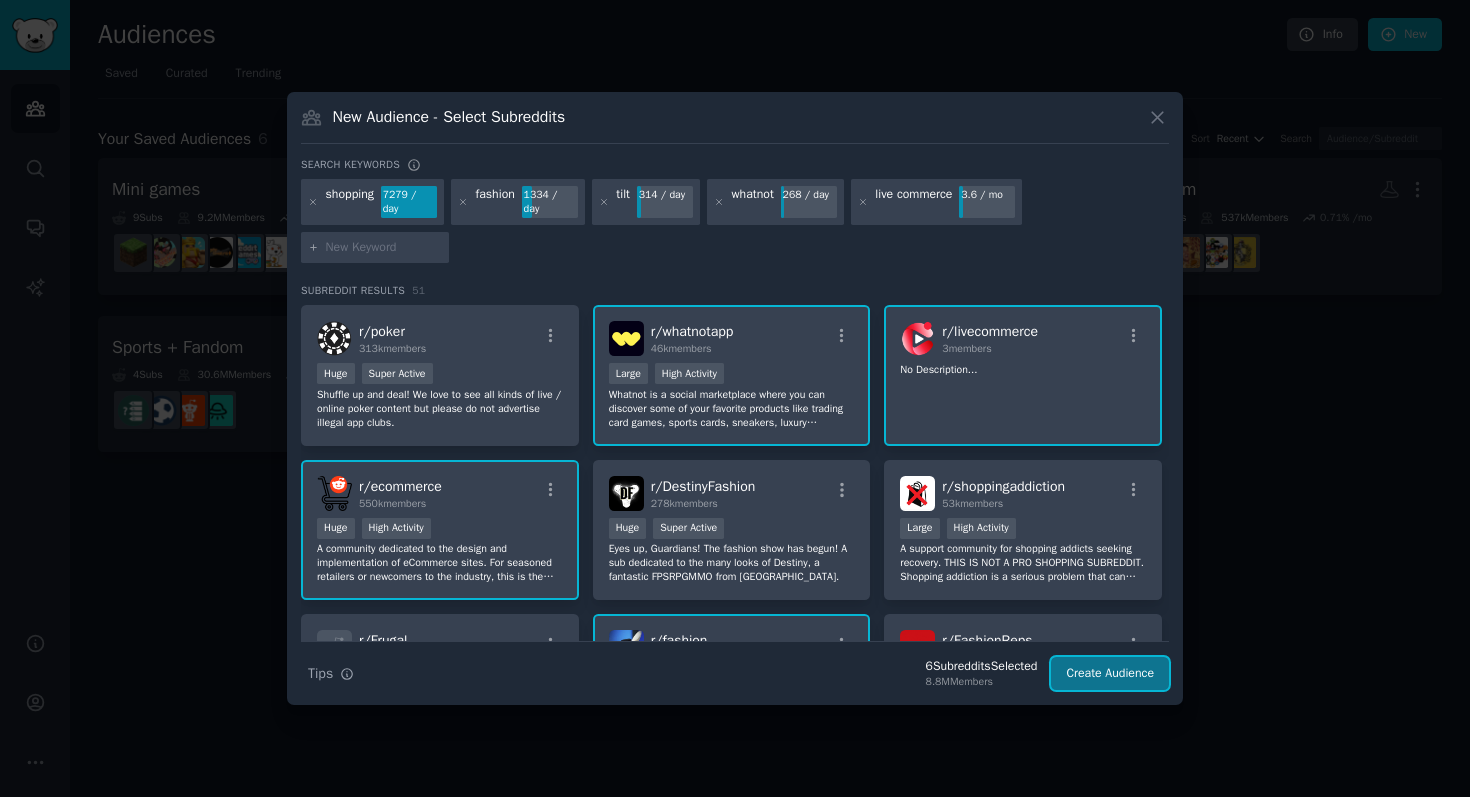click on "Create Audience" at bounding box center (1110, 674) 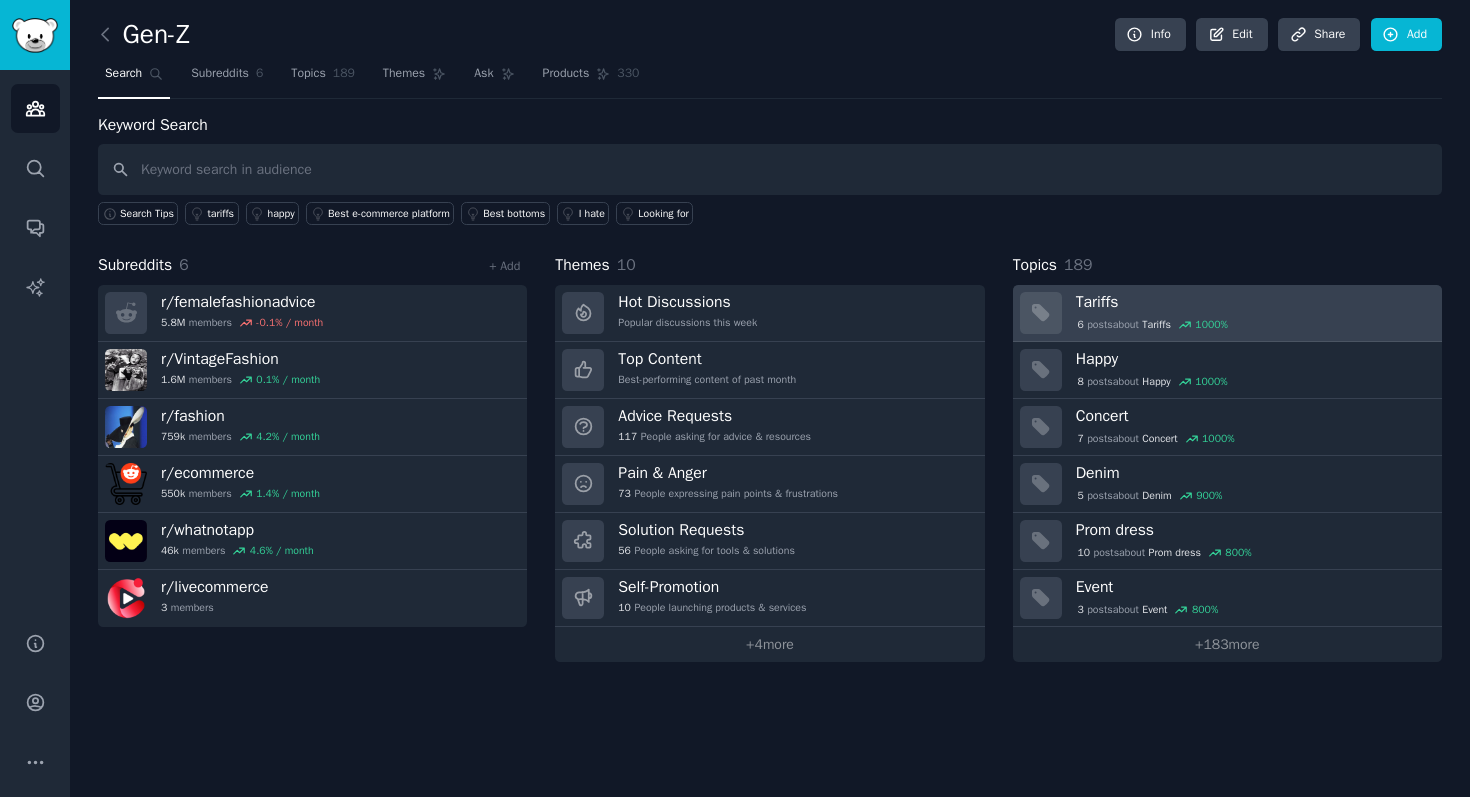 click on "Tariffs" at bounding box center (1252, 302) 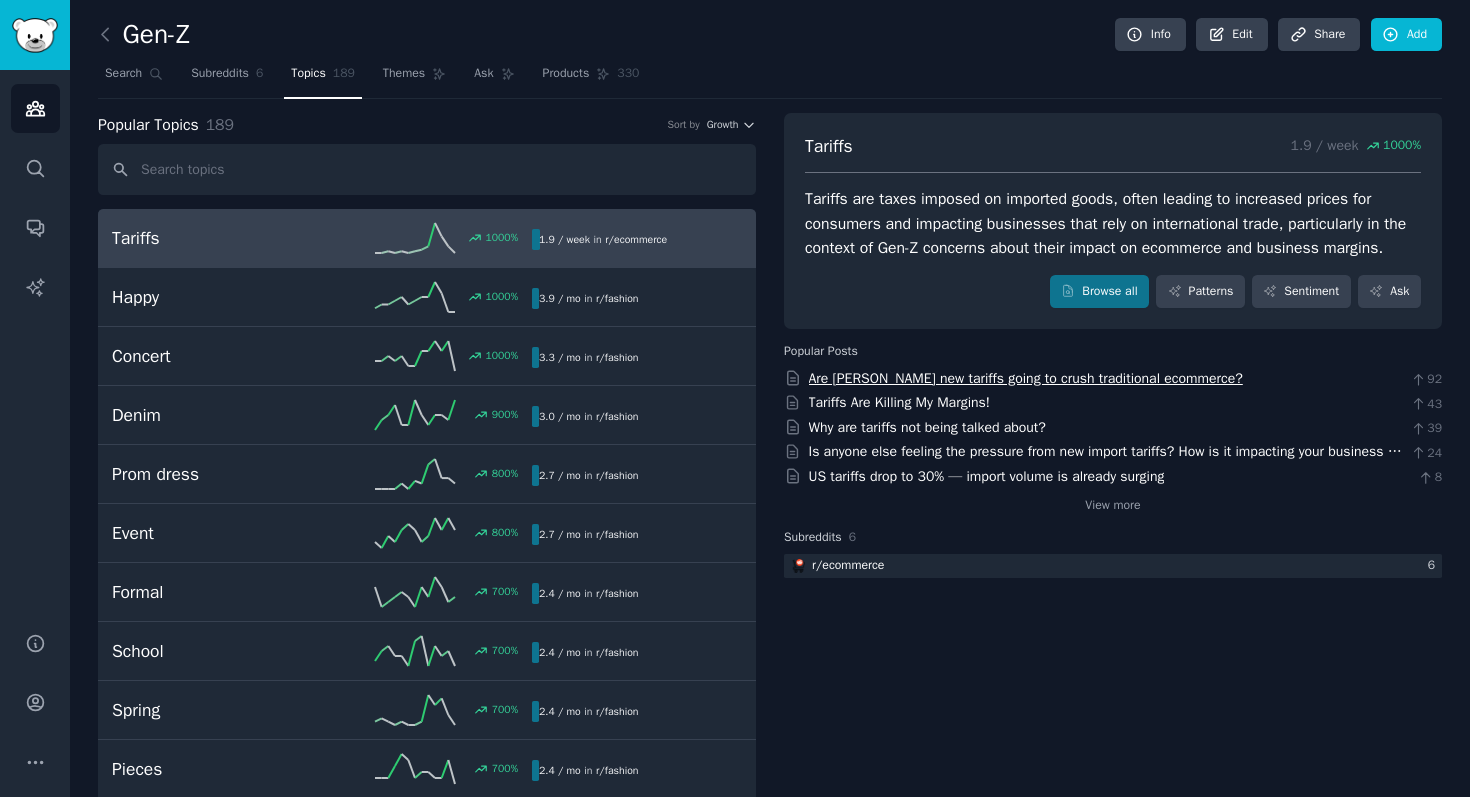 click on "Are [PERSON_NAME] new tariffs going to crush traditional ecommerce?" at bounding box center (1026, 378) 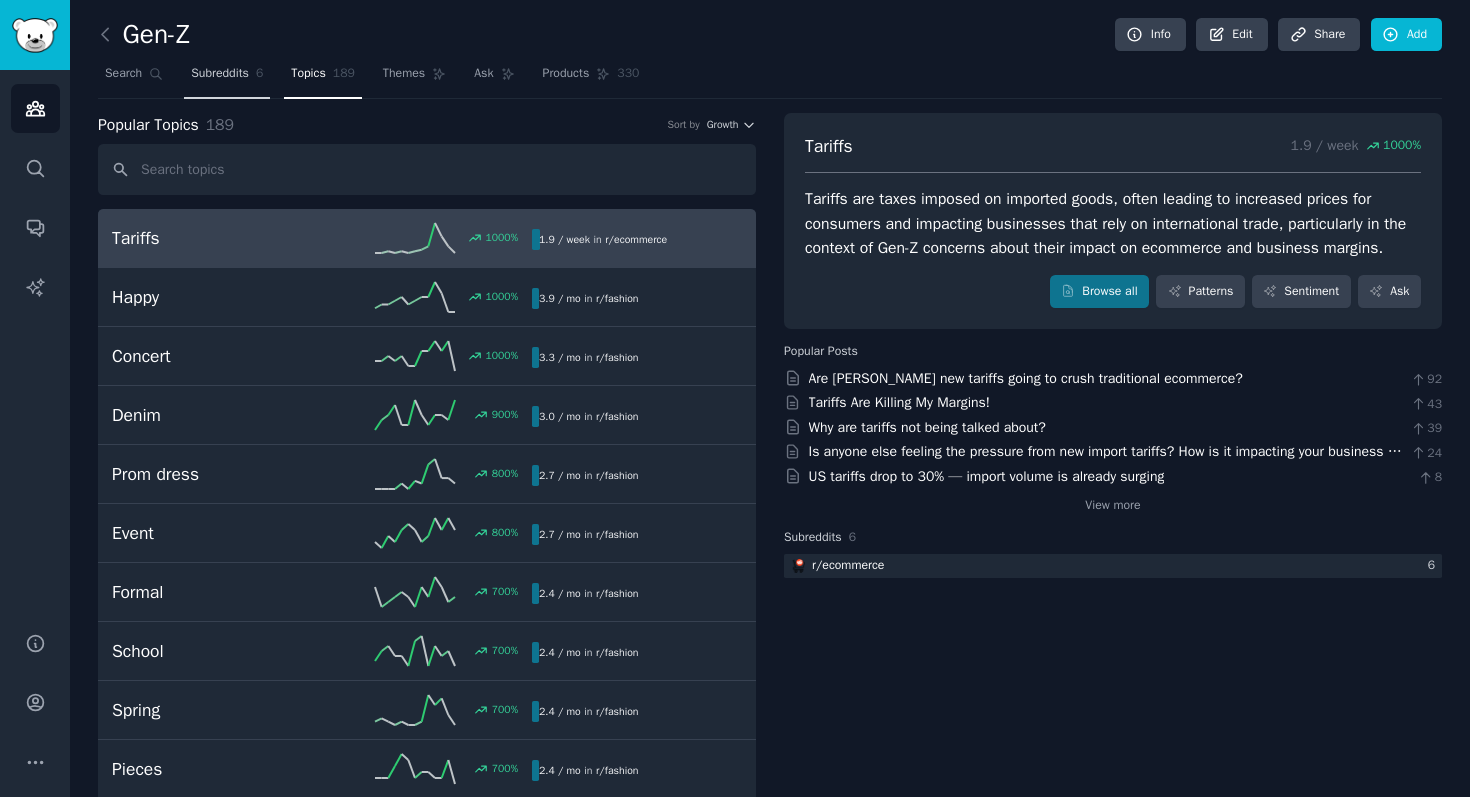 click on "Subreddits 6" at bounding box center (227, 78) 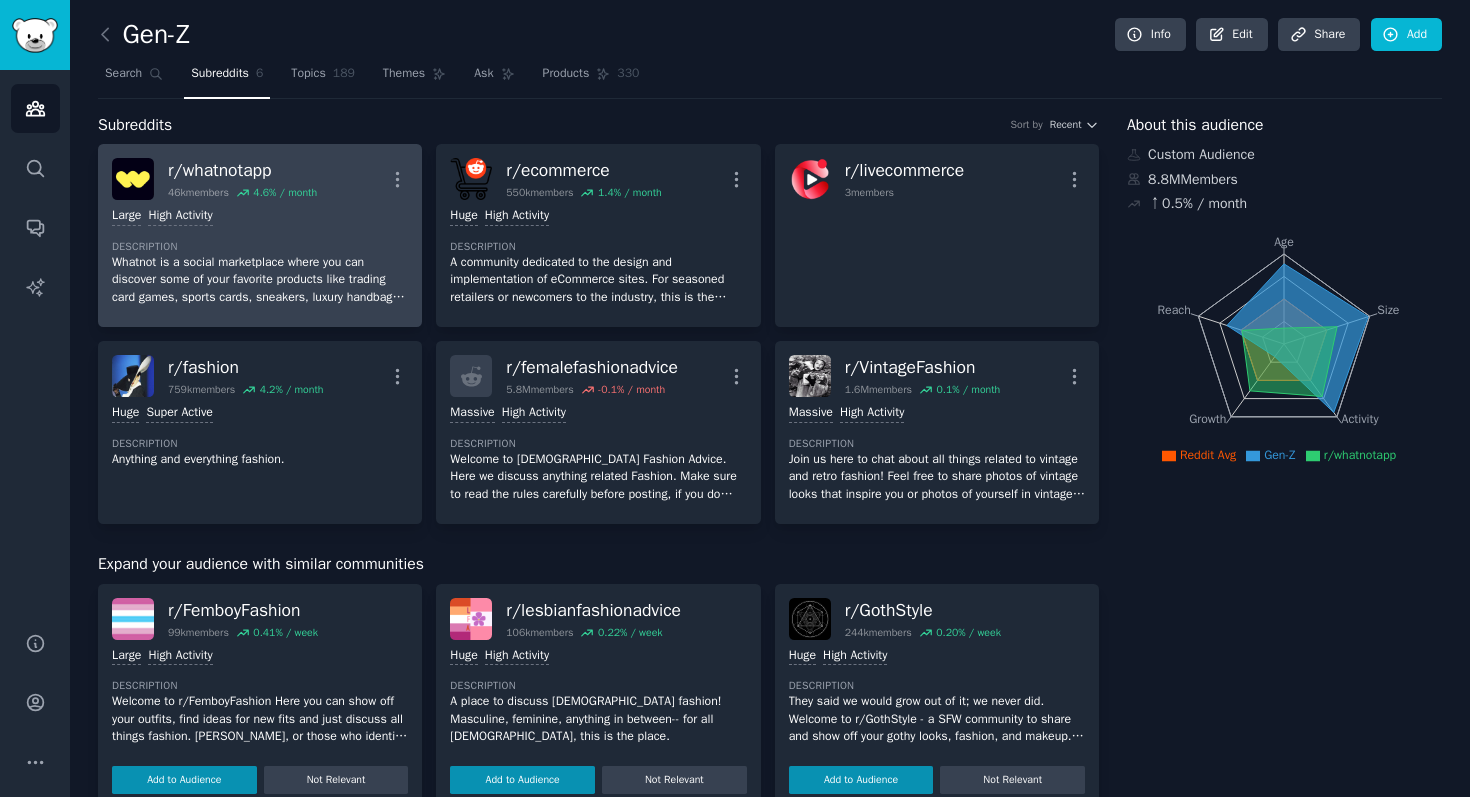 click on "Large High Activity Description Whatnot is a social marketplace where you can discover some of your favorite products like trading card games, sports cards, sneakers, luxury handbags and more.
Whatnot can be very addicting. Please use the app responsibly." at bounding box center [260, 256] 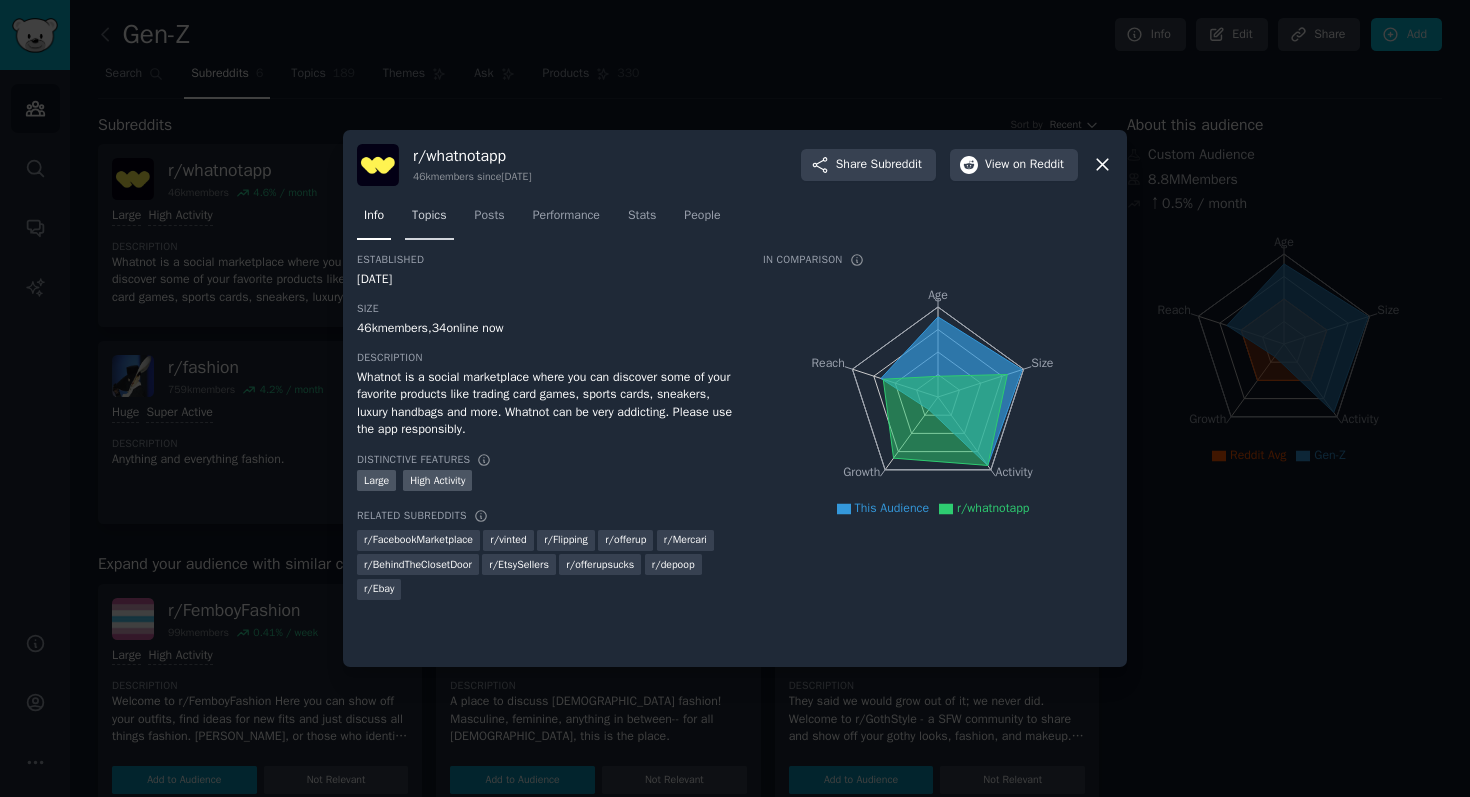 click on "Topics" at bounding box center [429, 216] 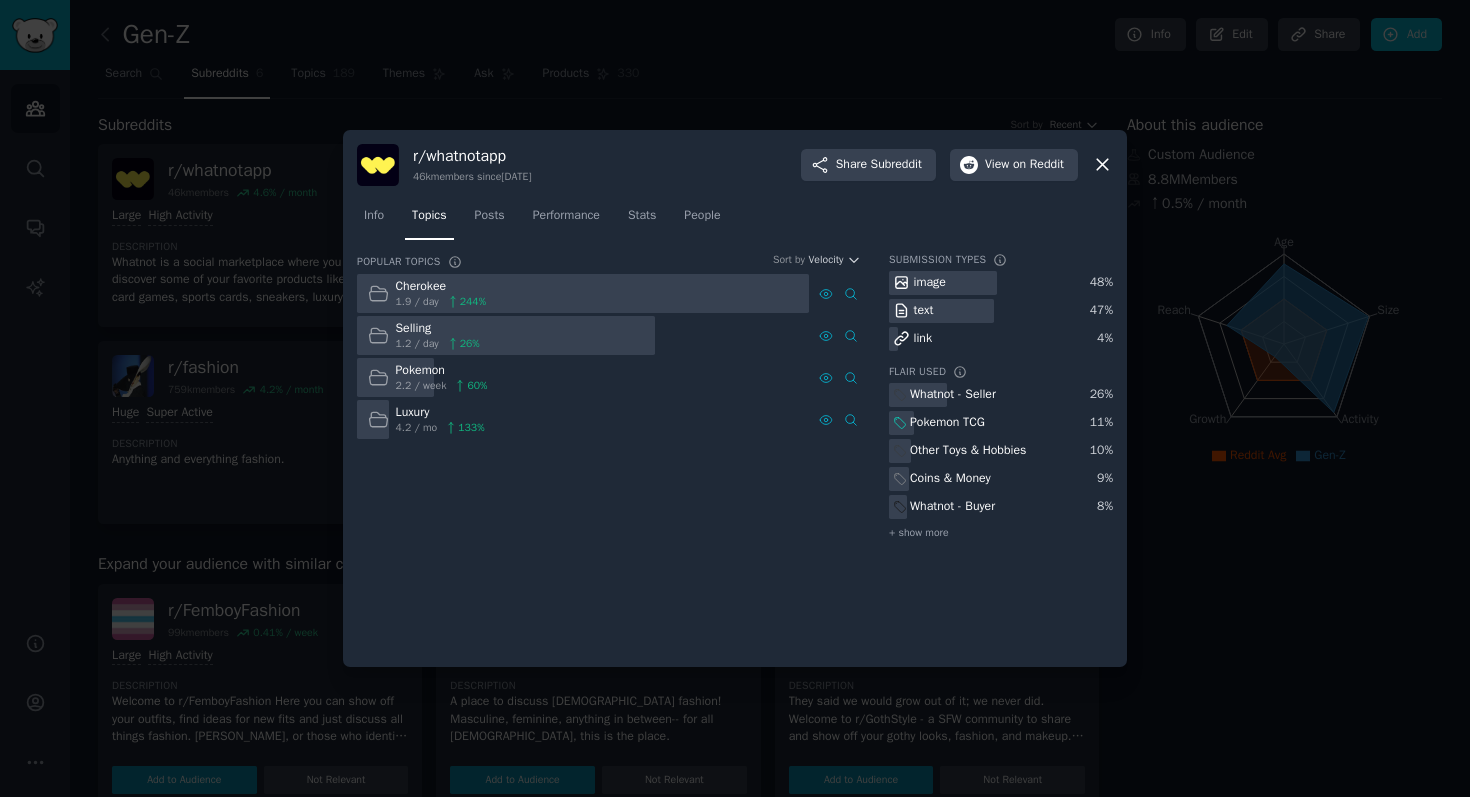 click 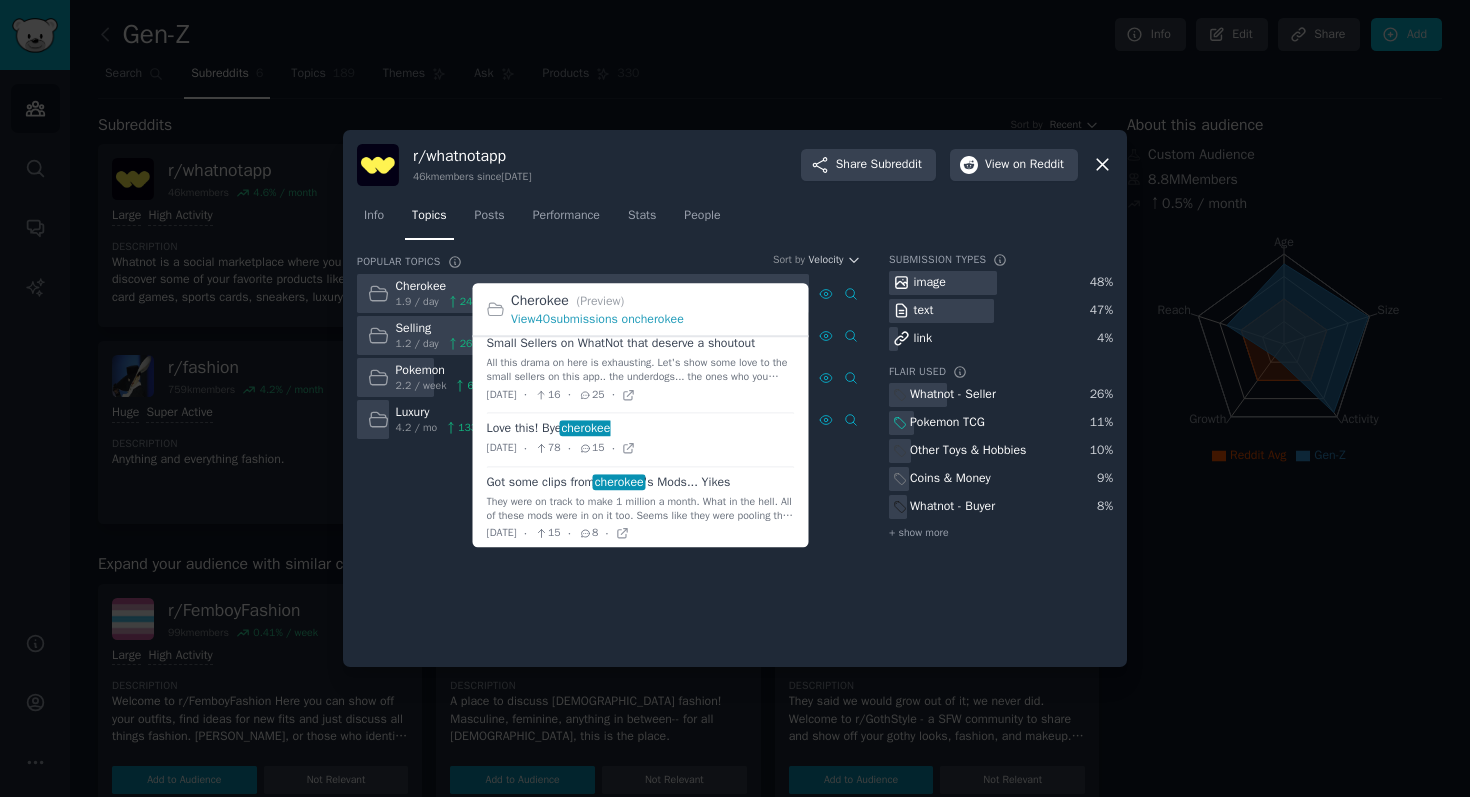 scroll, scrollTop: 539, scrollLeft: 0, axis: vertical 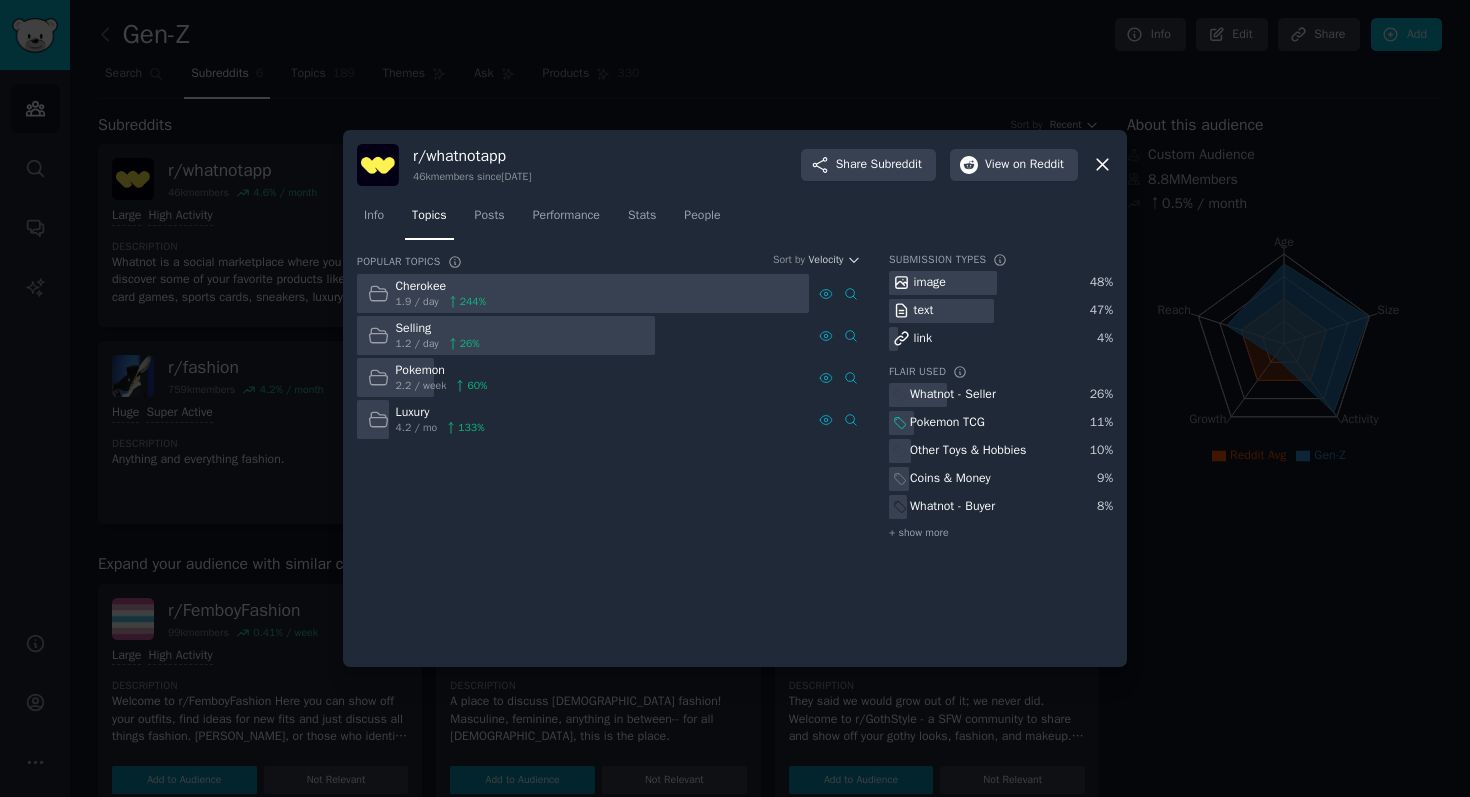 click on "Popular Topics Sort by Velocity Cherokee 1.9 / day 244 % Advanced Search Selling 1.2 / day 26 % Advanced Search Pokemon 2.2 / week 60 % Luxury 4.2 / mo 133 % Submission Types image 48 % text 47 % link 4 % Flair Used Whatnot - Seller 26 % Pokemon TCG 11 % Other Toys & Hobbies 10 % Coins & Money 9 % Whatnot - Buyer 8 % + show more" 